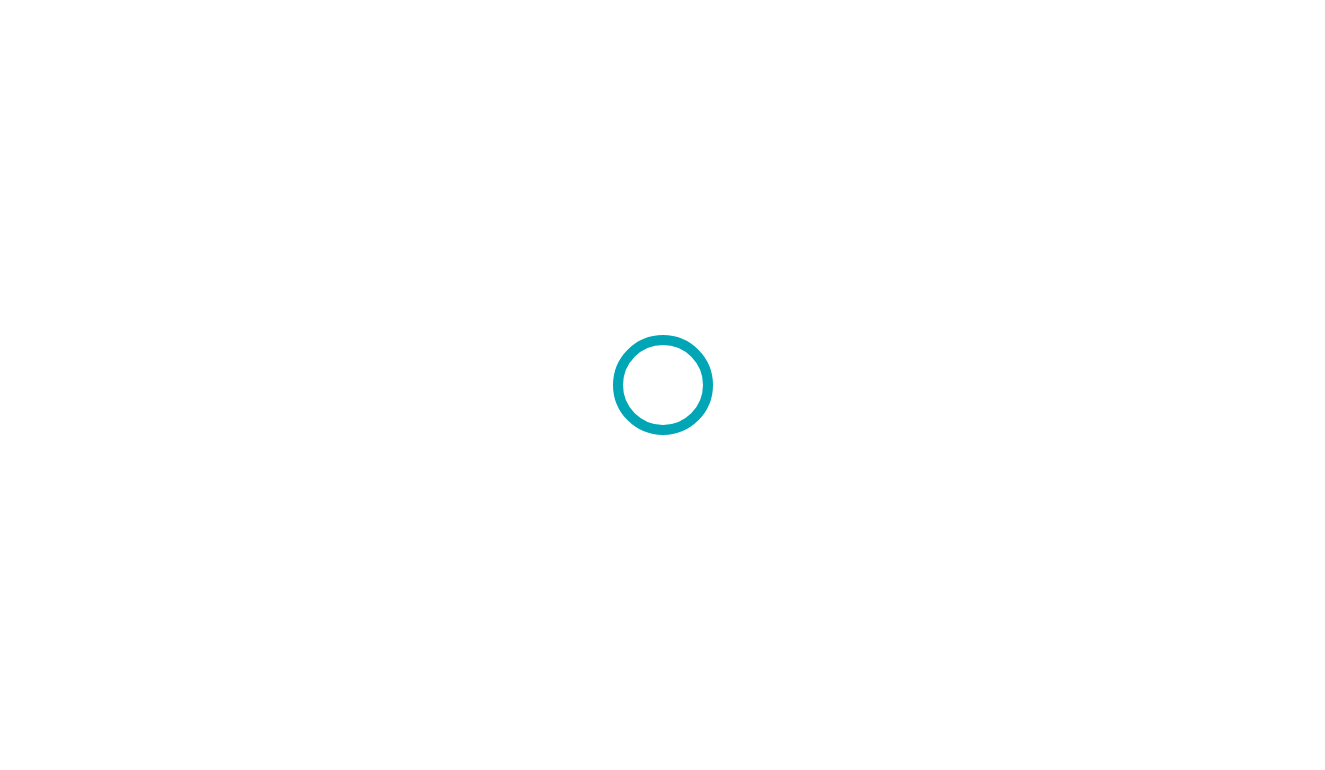scroll, scrollTop: 0, scrollLeft: 0, axis: both 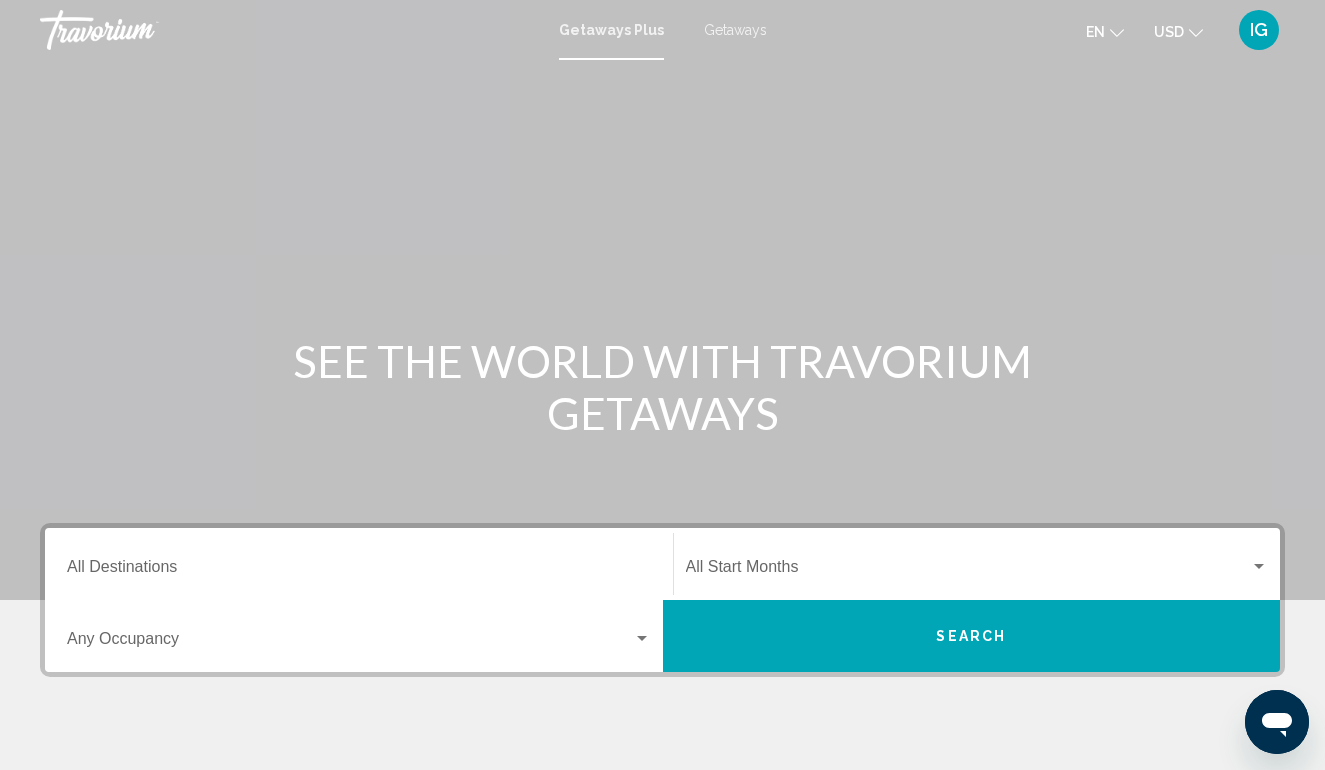 click on "Destination All Destinations" at bounding box center (359, 571) 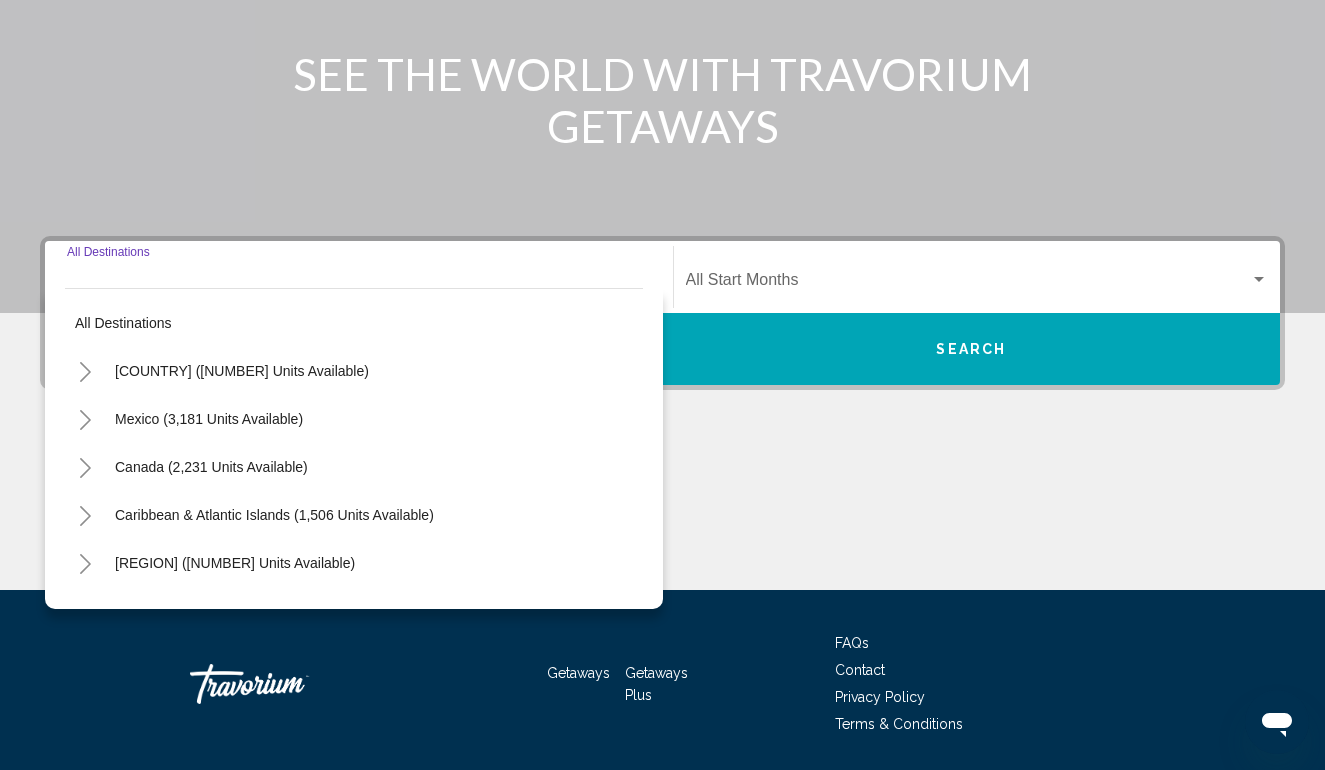 scroll, scrollTop: 352, scrollLeft: 0, axis: vertical 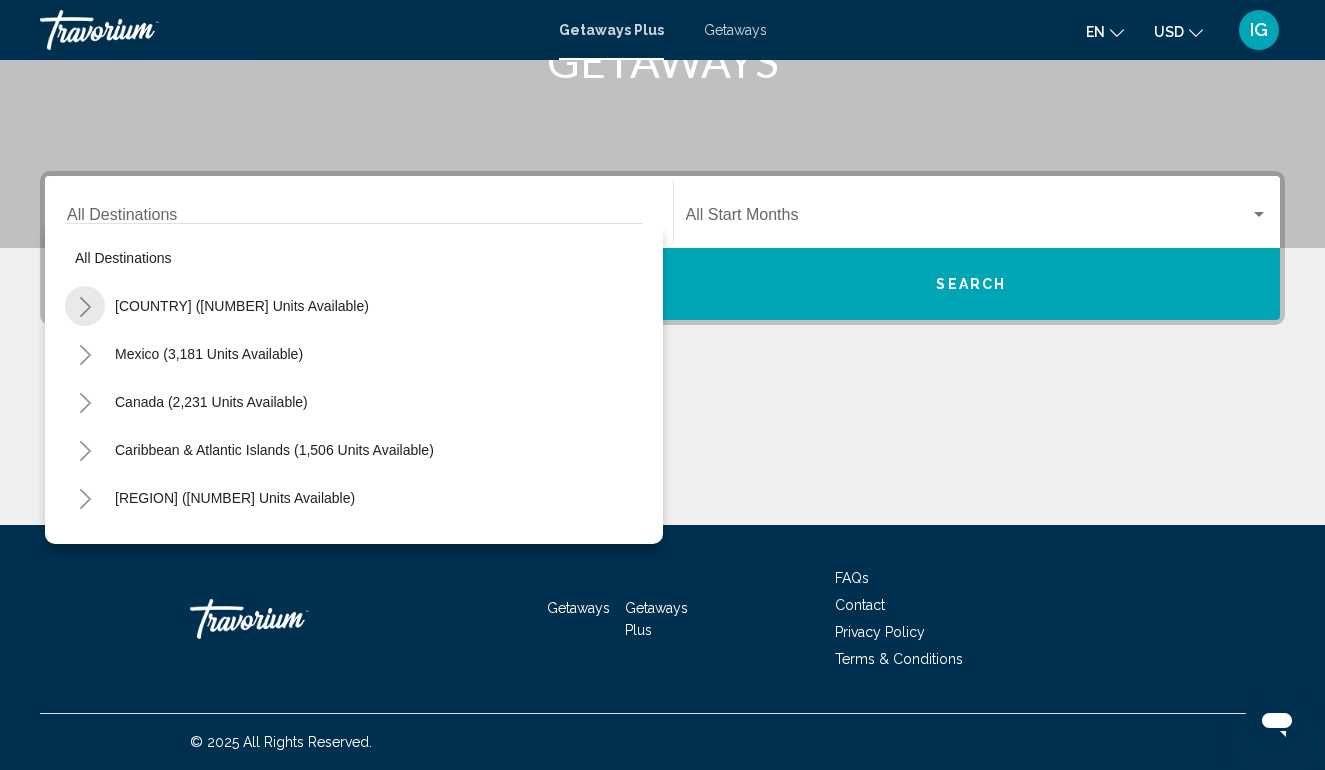 click at bounding box center (85, 307) 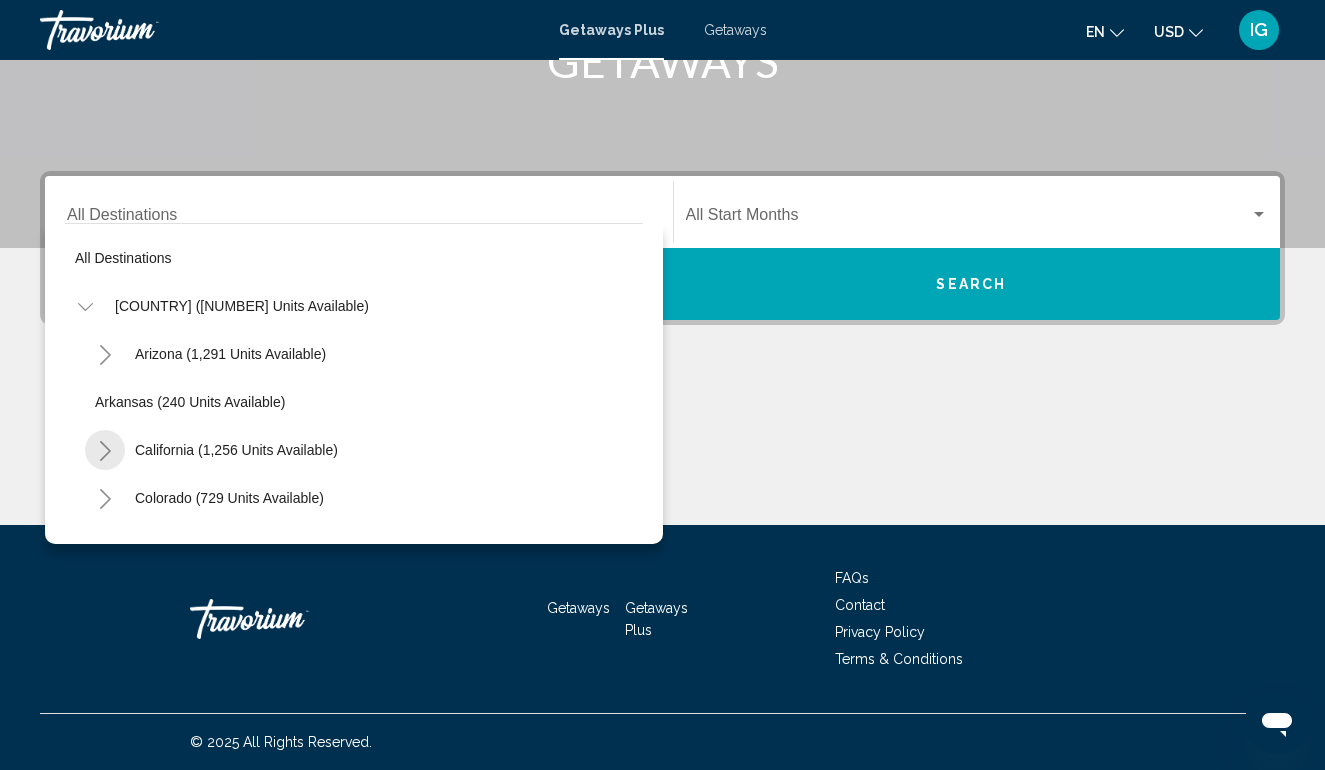 click at bounding box center [105, 451] 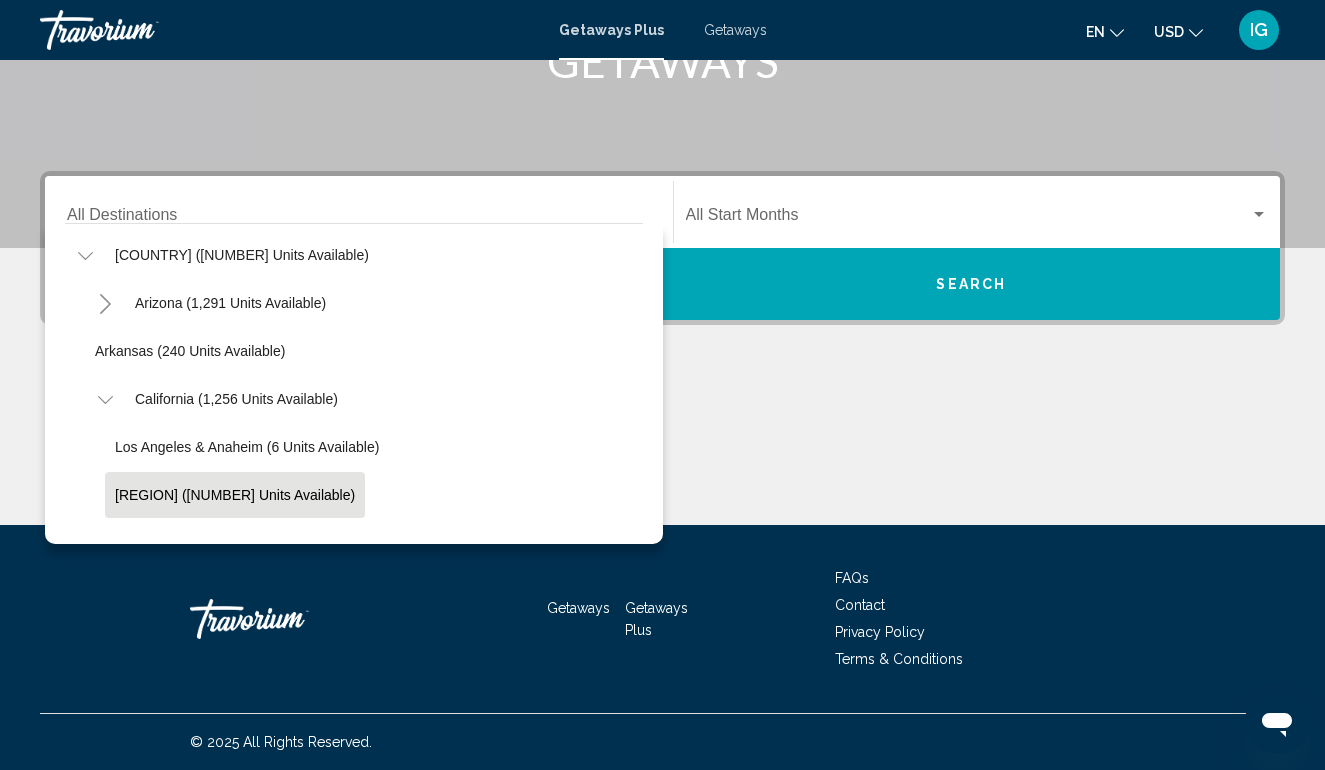 scroll, scrollTop: 54, scrollLeft: 0, axis: vertical 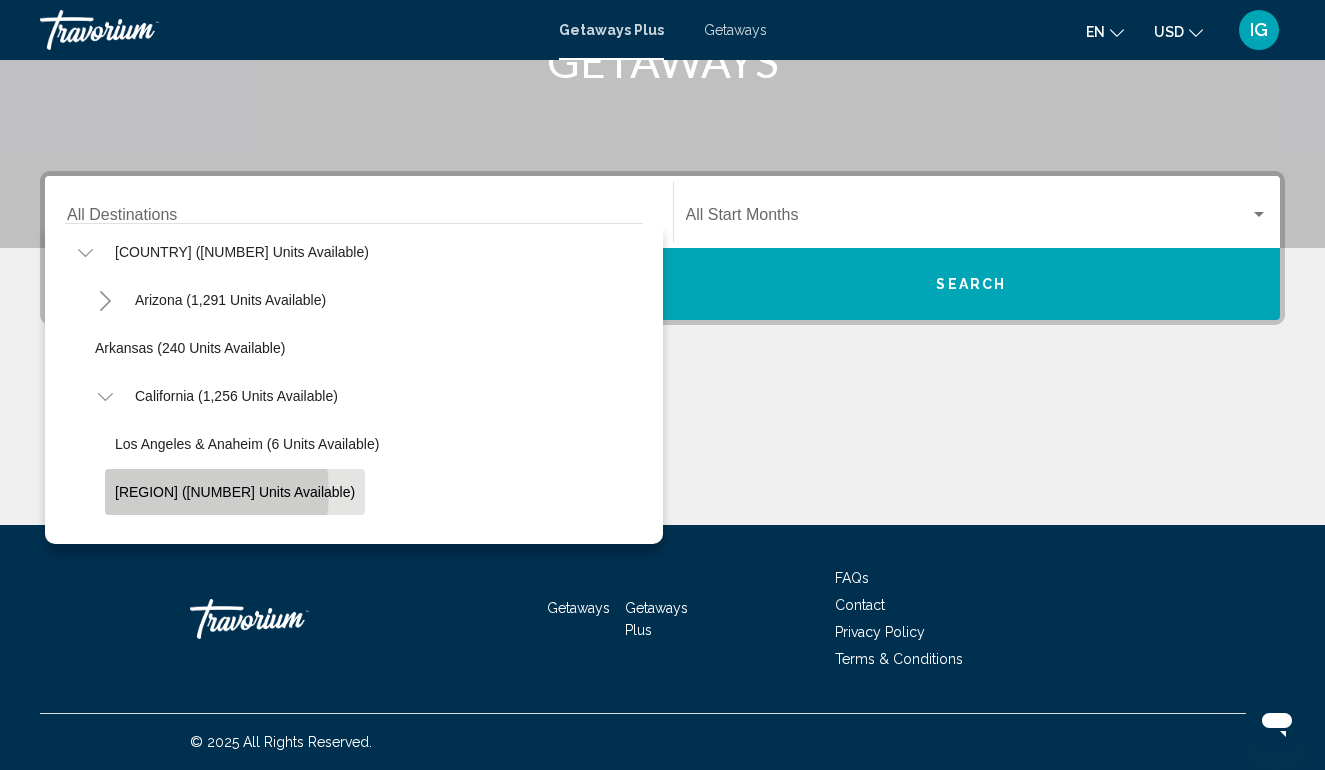 click on "[REGION] ([NUMBER] units available)" at bounding box center (247, 444) 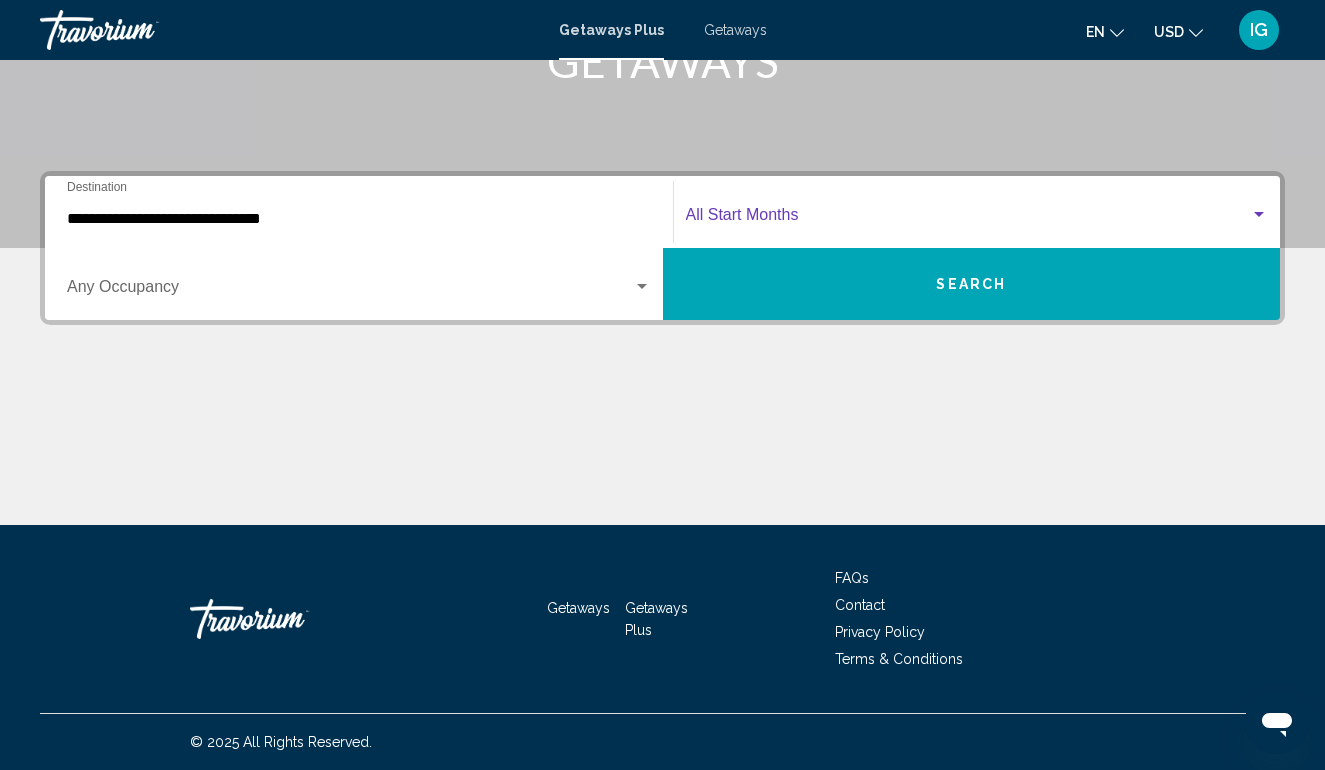 click at bounding box center [1259, 214] 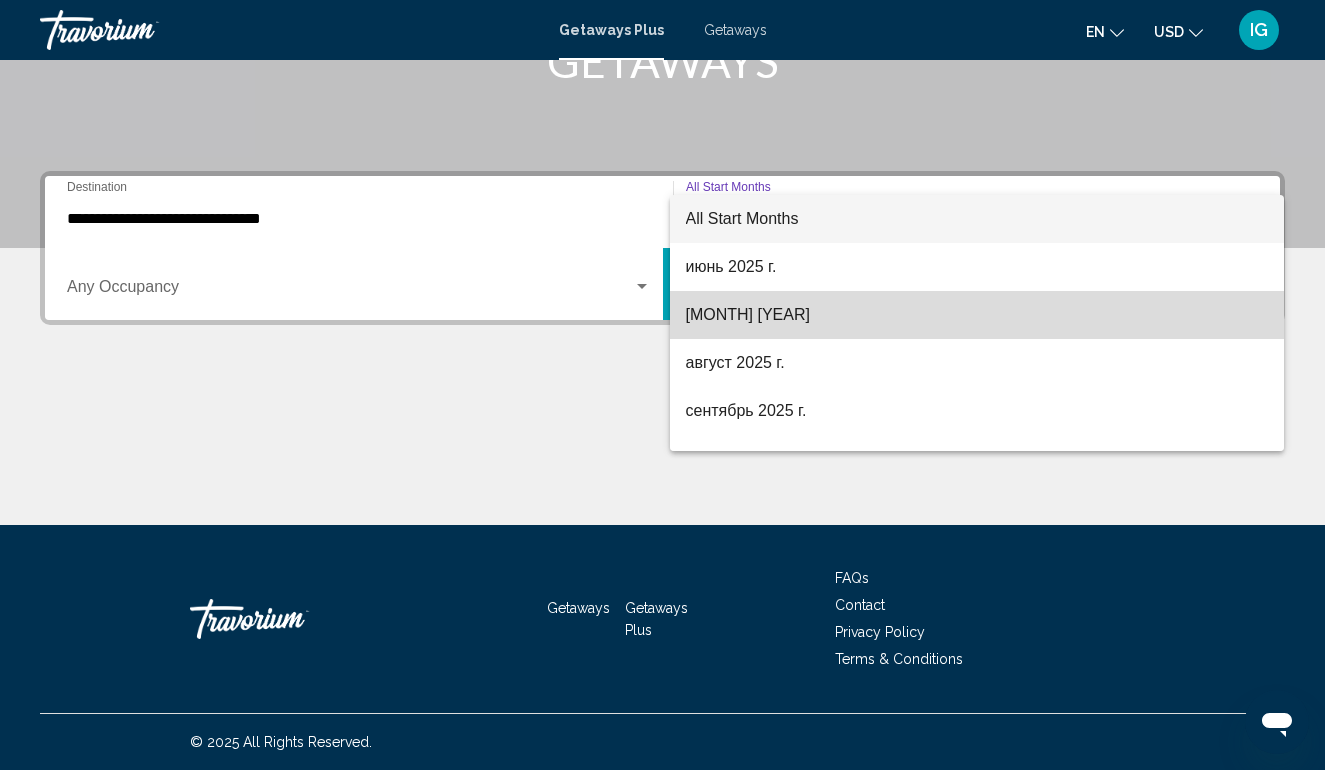 click on "[MONTH] [YEAR]" at bounding box center [977, 315] 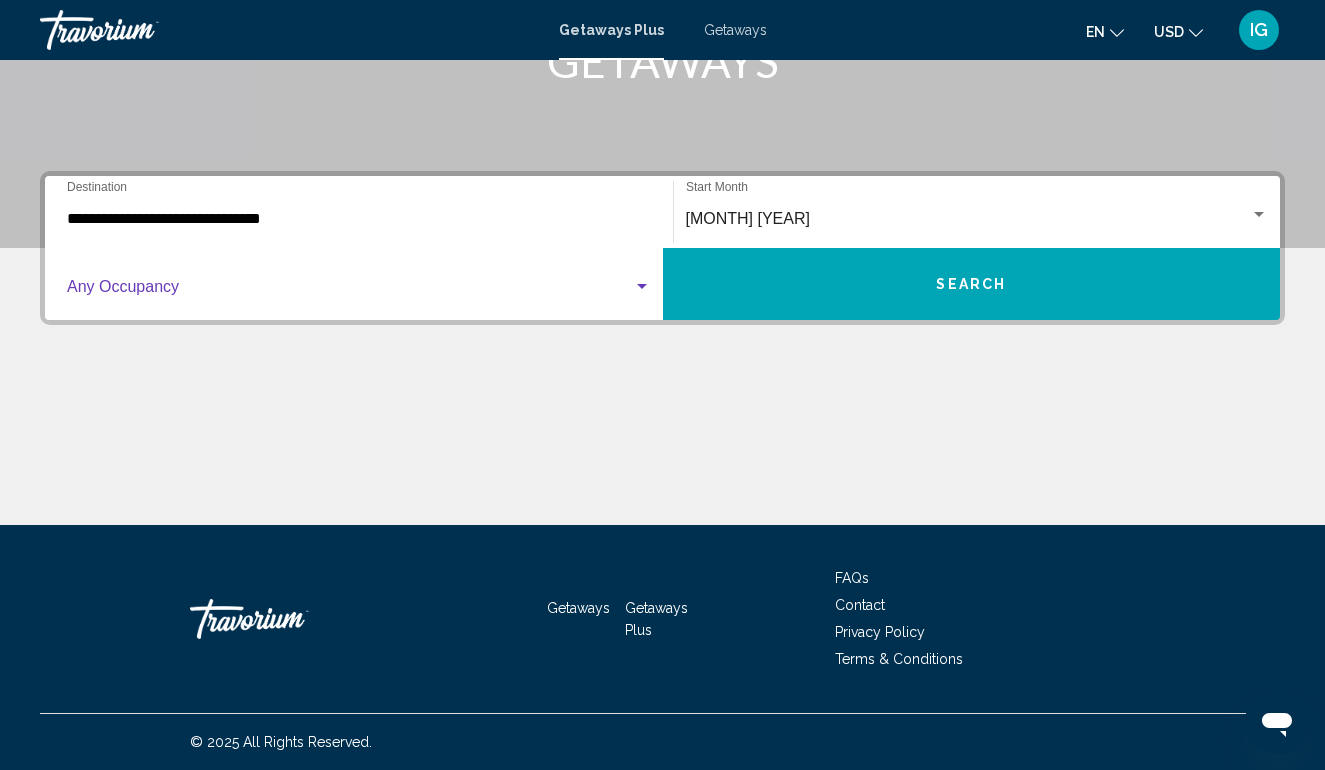 click at bounding box center (642, 286) 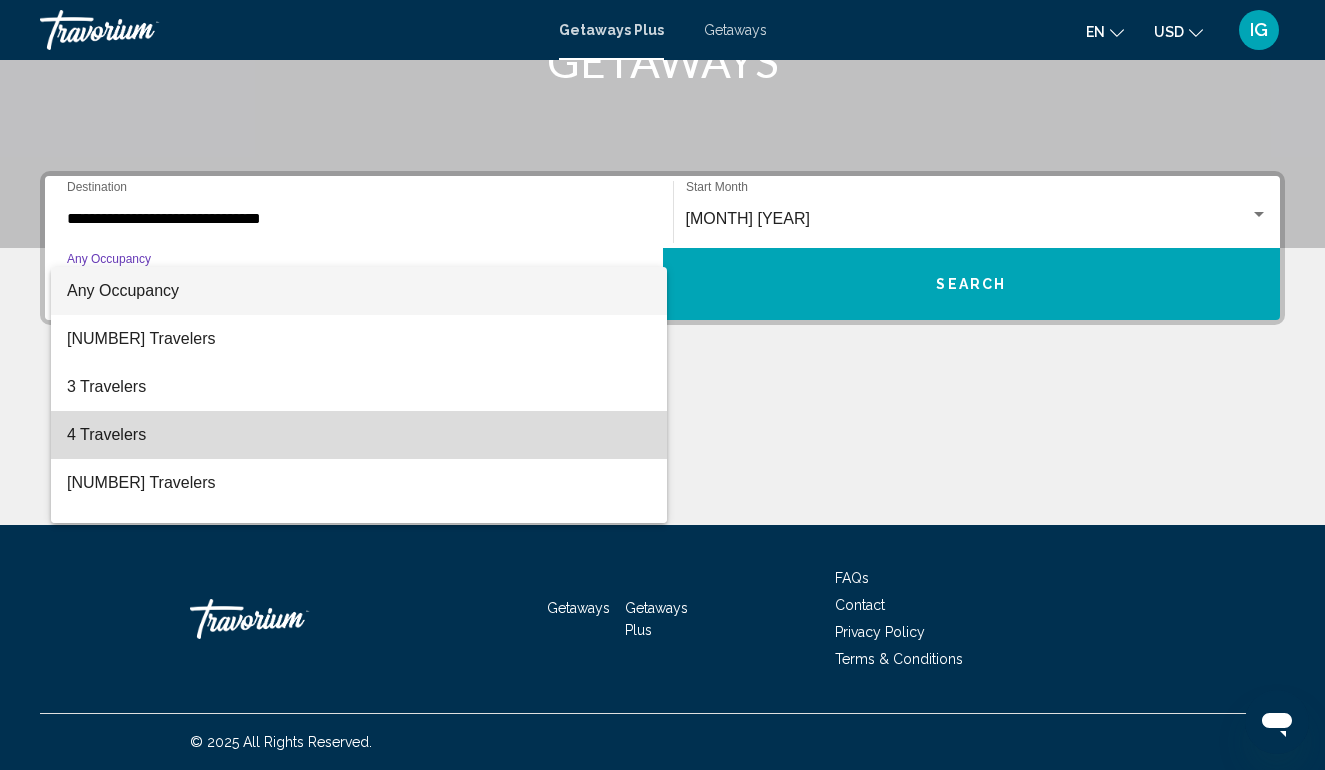 click on "4 Travelers" at bounding box center (359, 435) 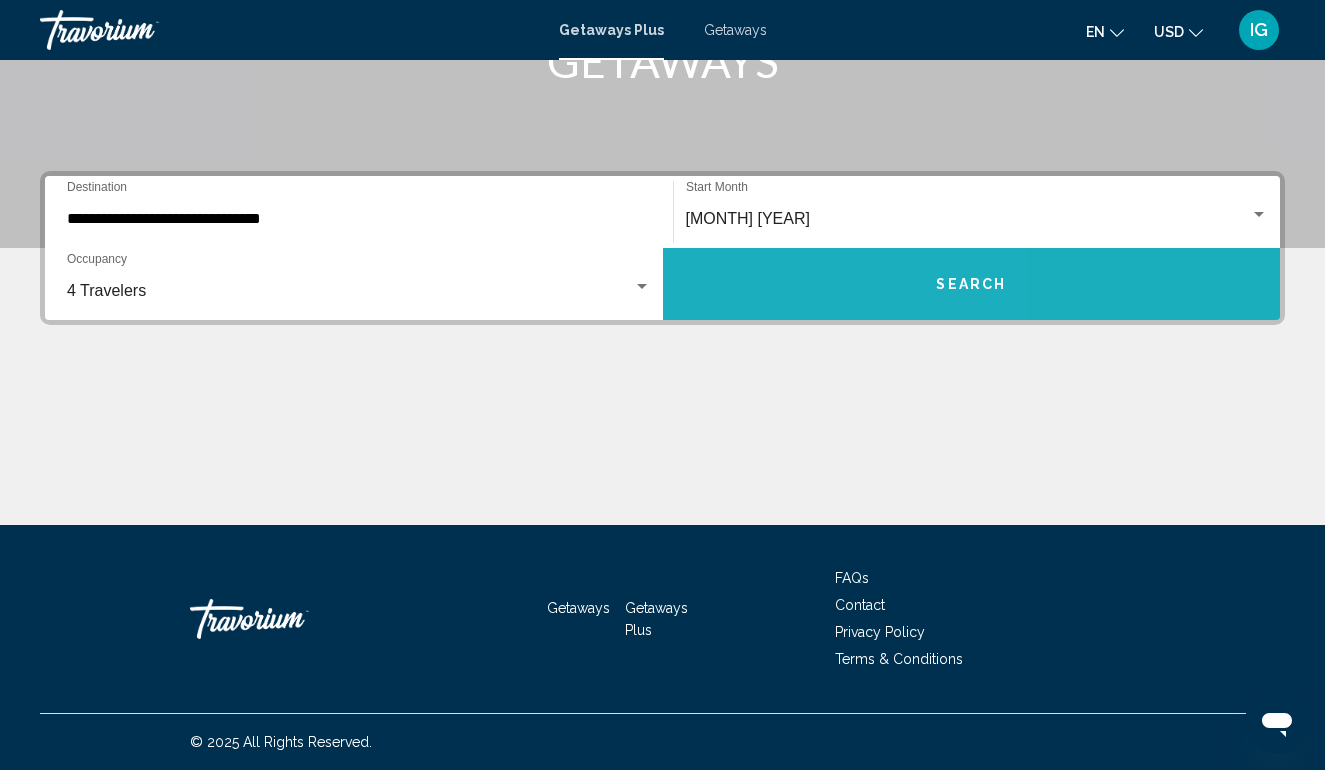 click on "Search" at bounding box center (972, 284) 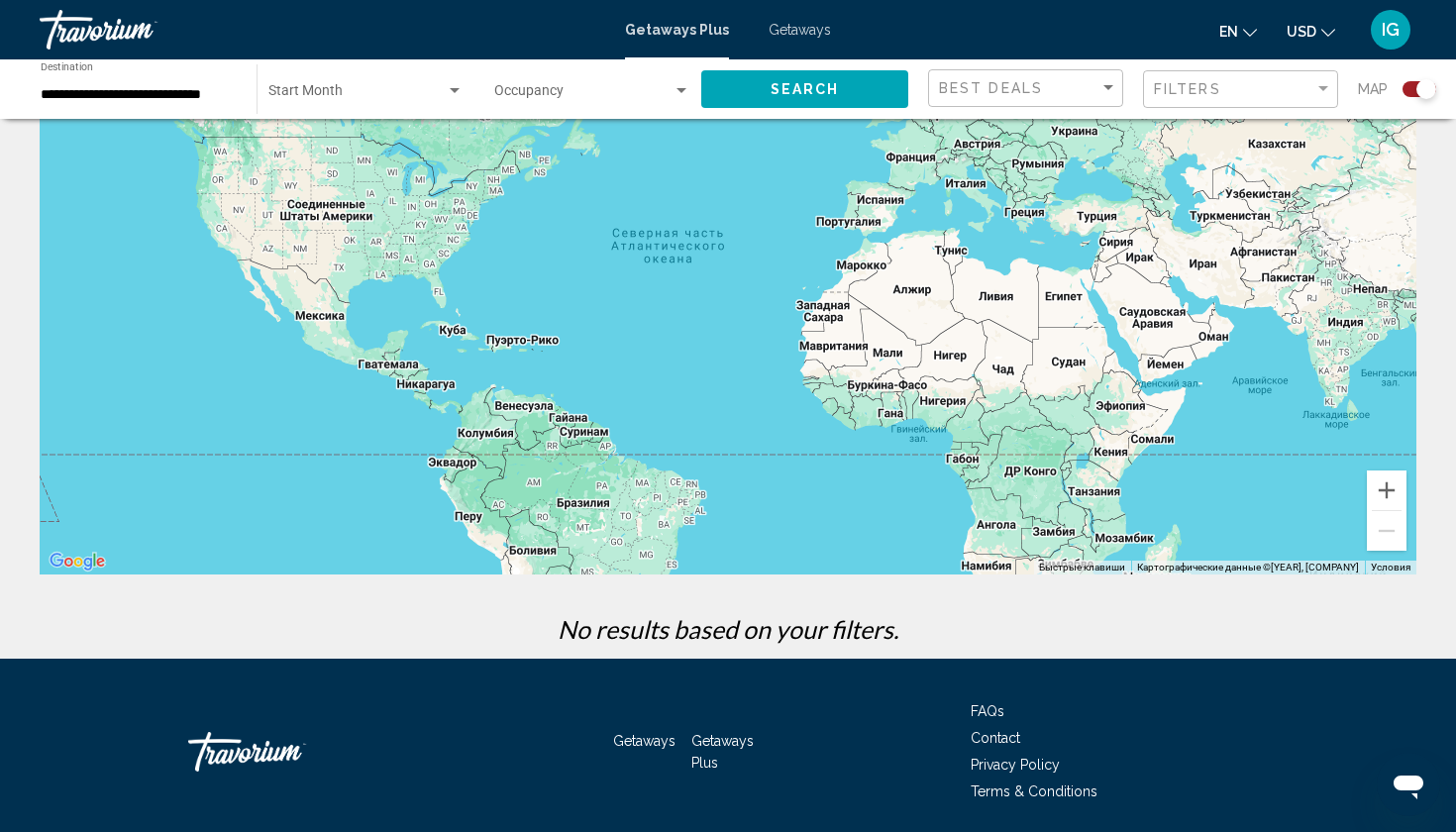 scroll, scrollTop: 159, scrollLeft: 0, axis: vertical 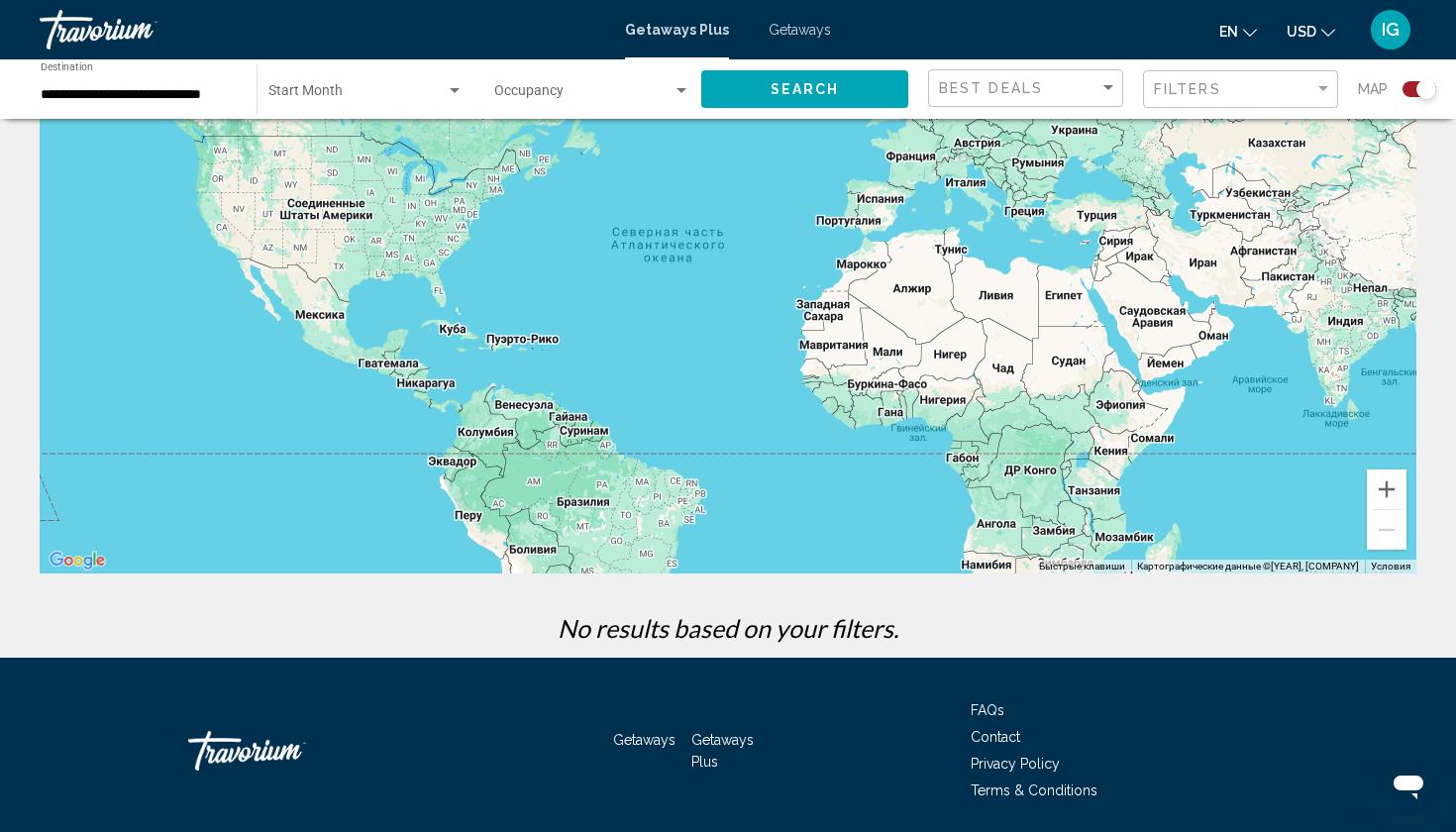 click on "Getaways" at bounding box center [799, 30] 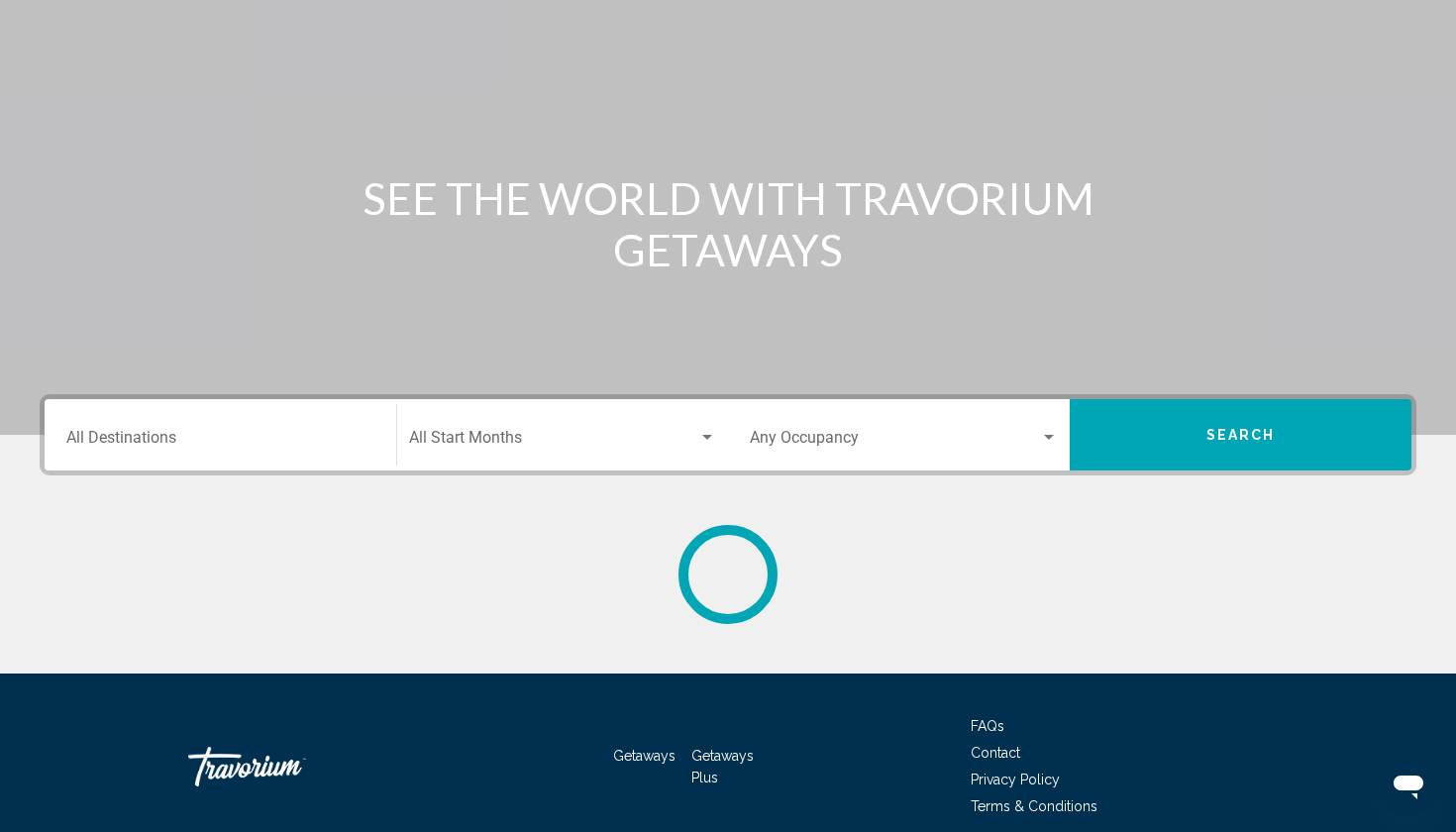 scroll, scrollTop: 0, scrollLeft: 0, axis: both 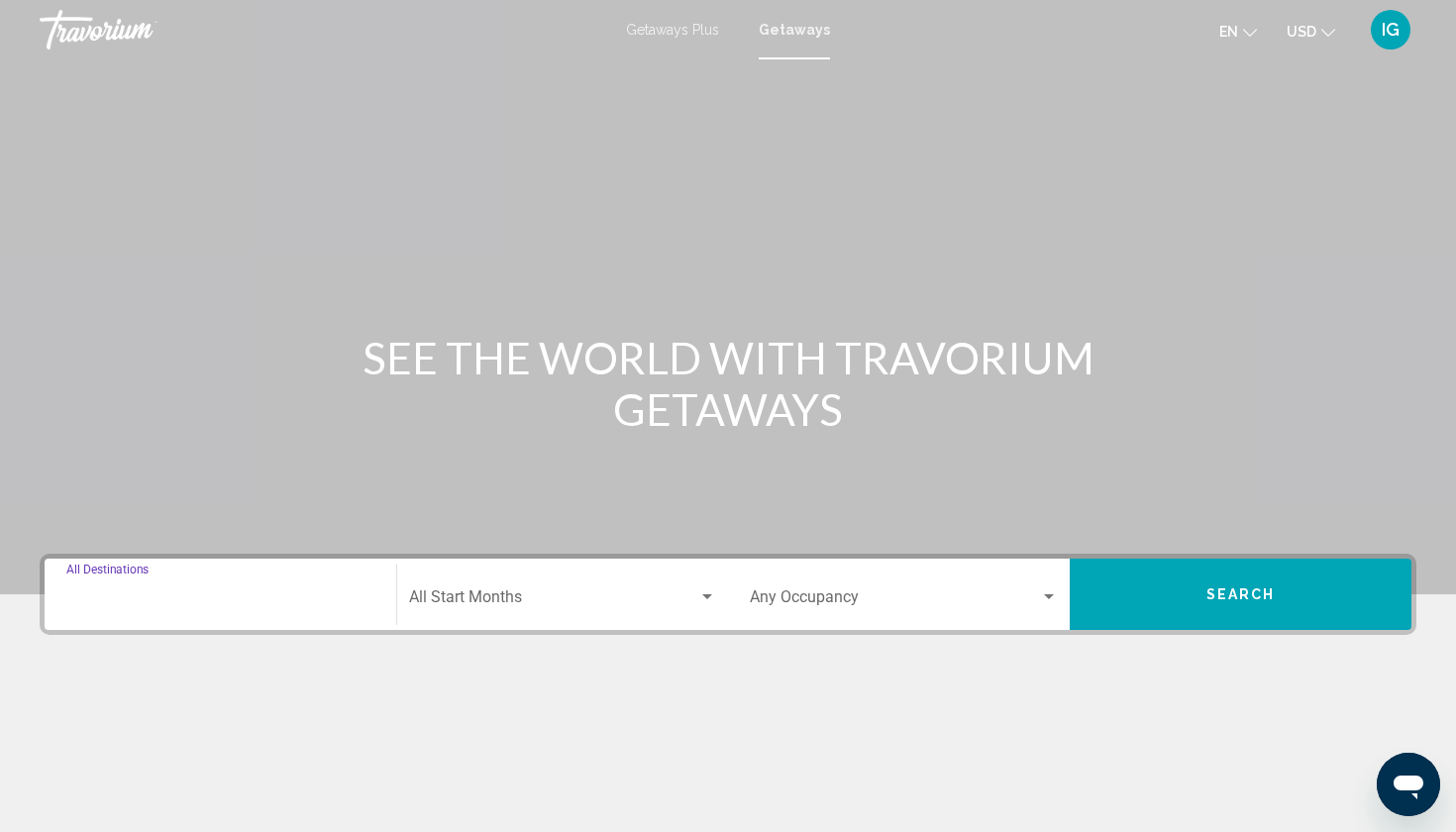 click on "Destination All Destinations" at bounding box center (220, 601) 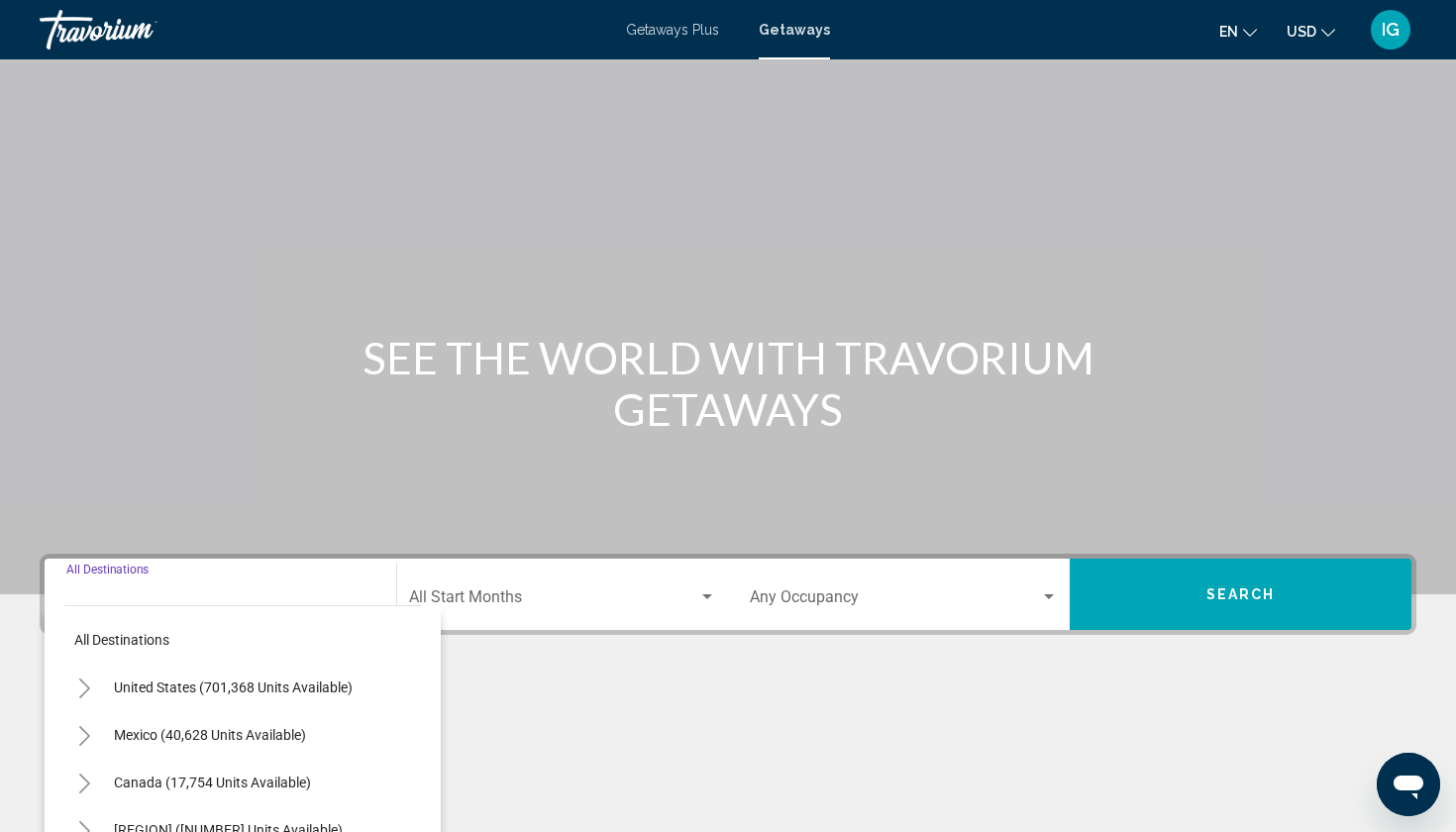 scroll, scrollTop: 244, scrollLeft: 0, axis: vertical 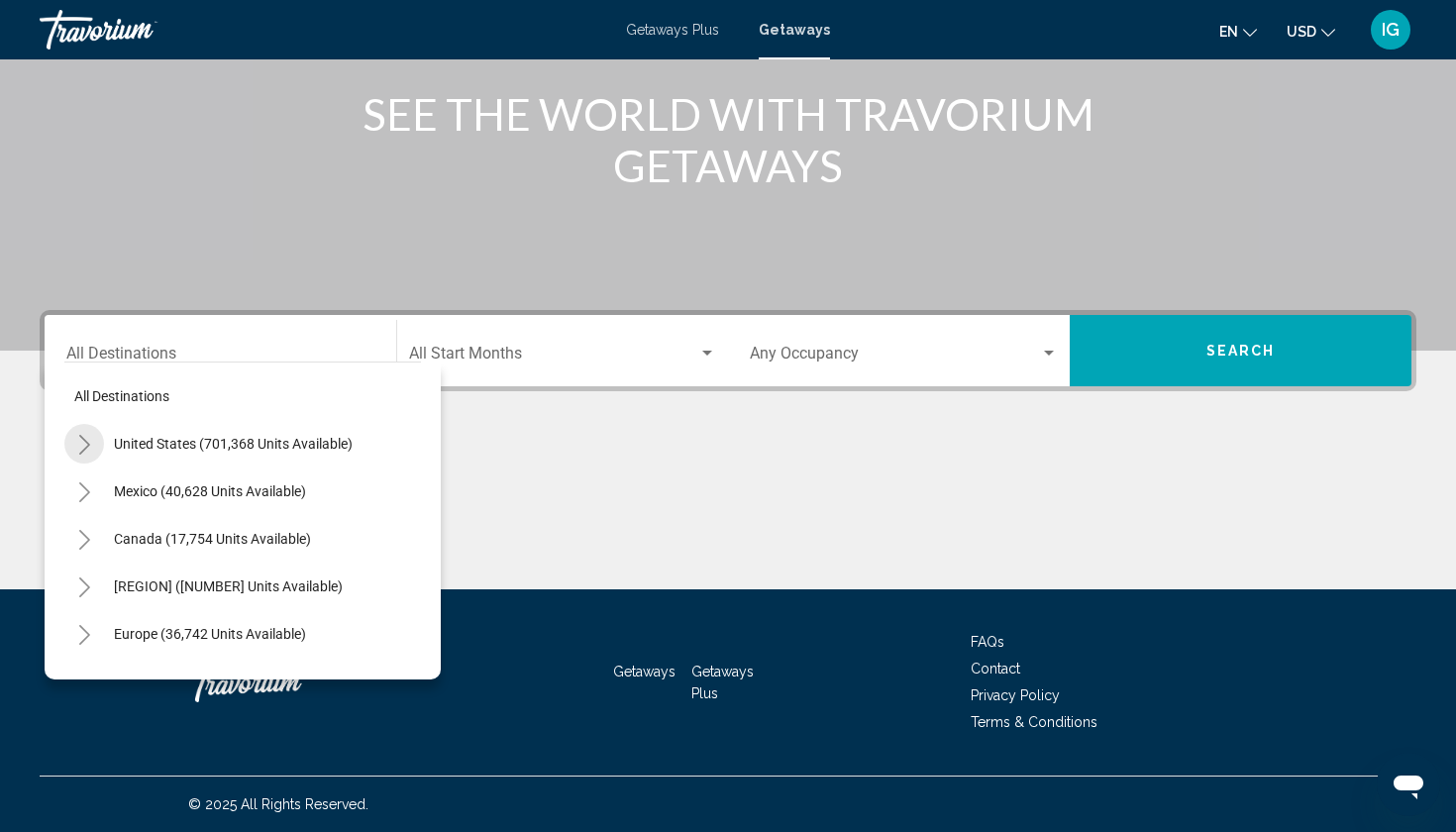 click at bounding box center (84, 445) 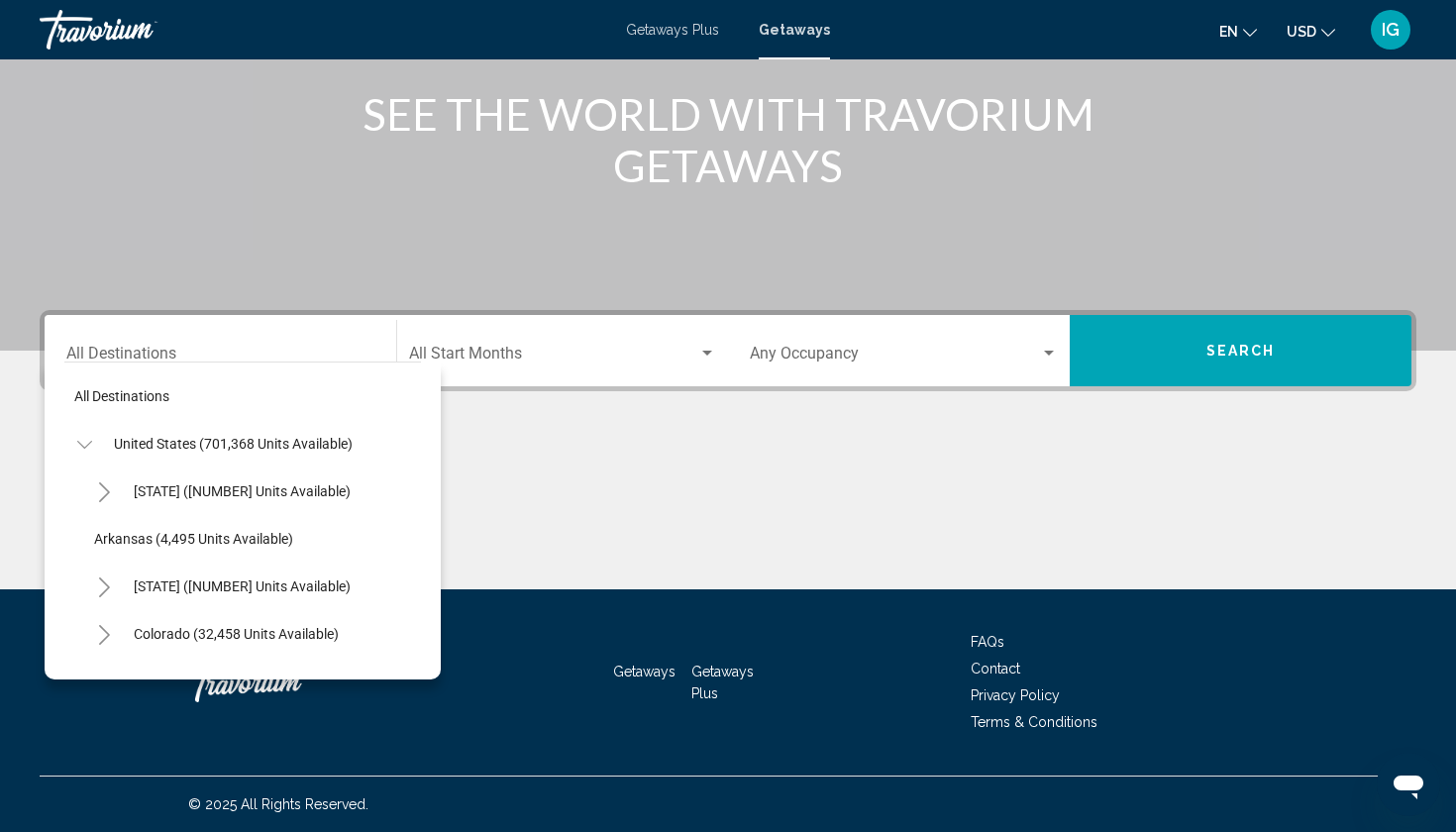 click at bounding box center [104, 587] 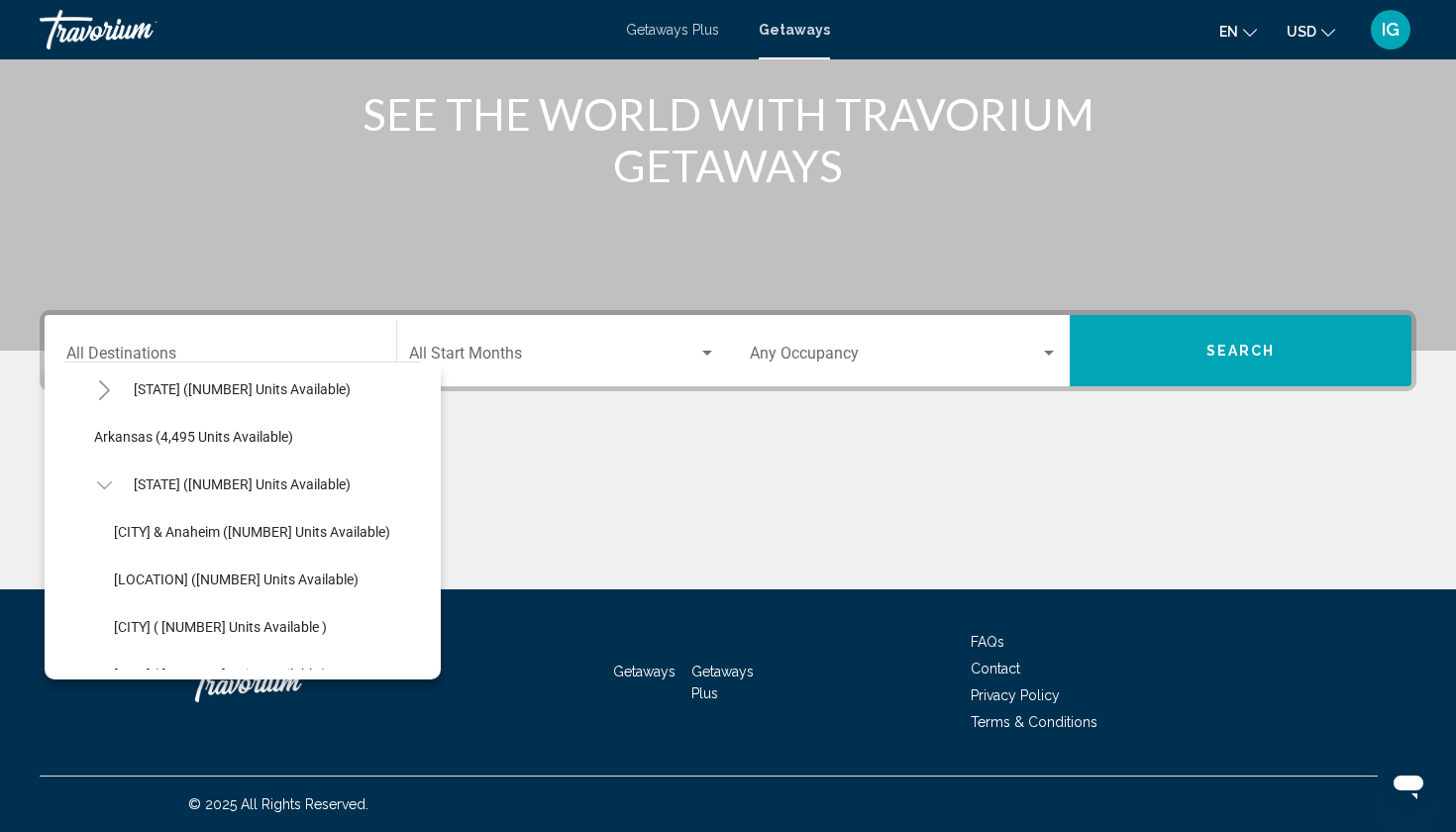 scroll, scrollTop: 104, scrollLeft: 0, axis: vertical 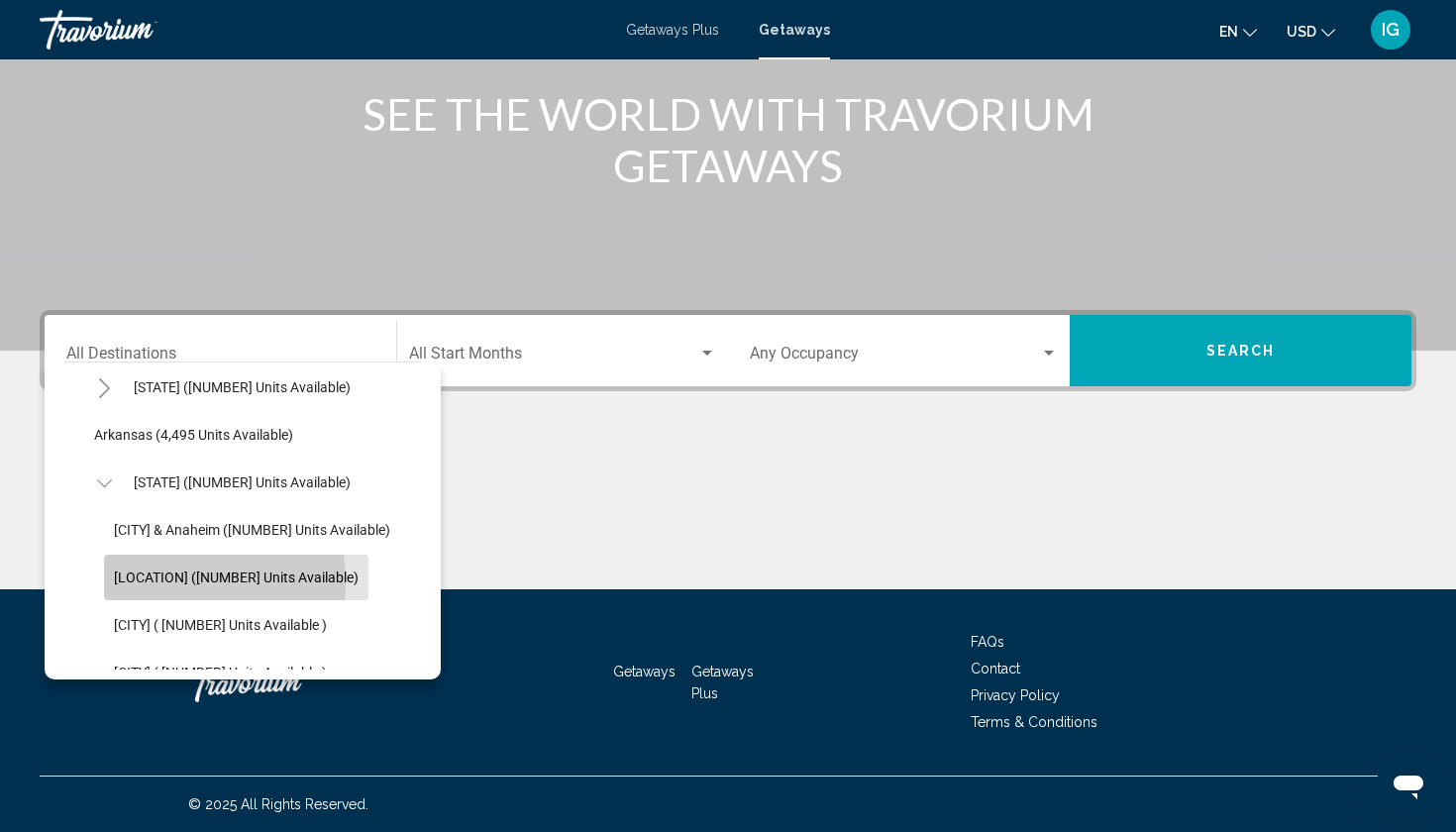 click on "[LOCATION] ([NUMBER] units available)" at bounding box center [252, 530] 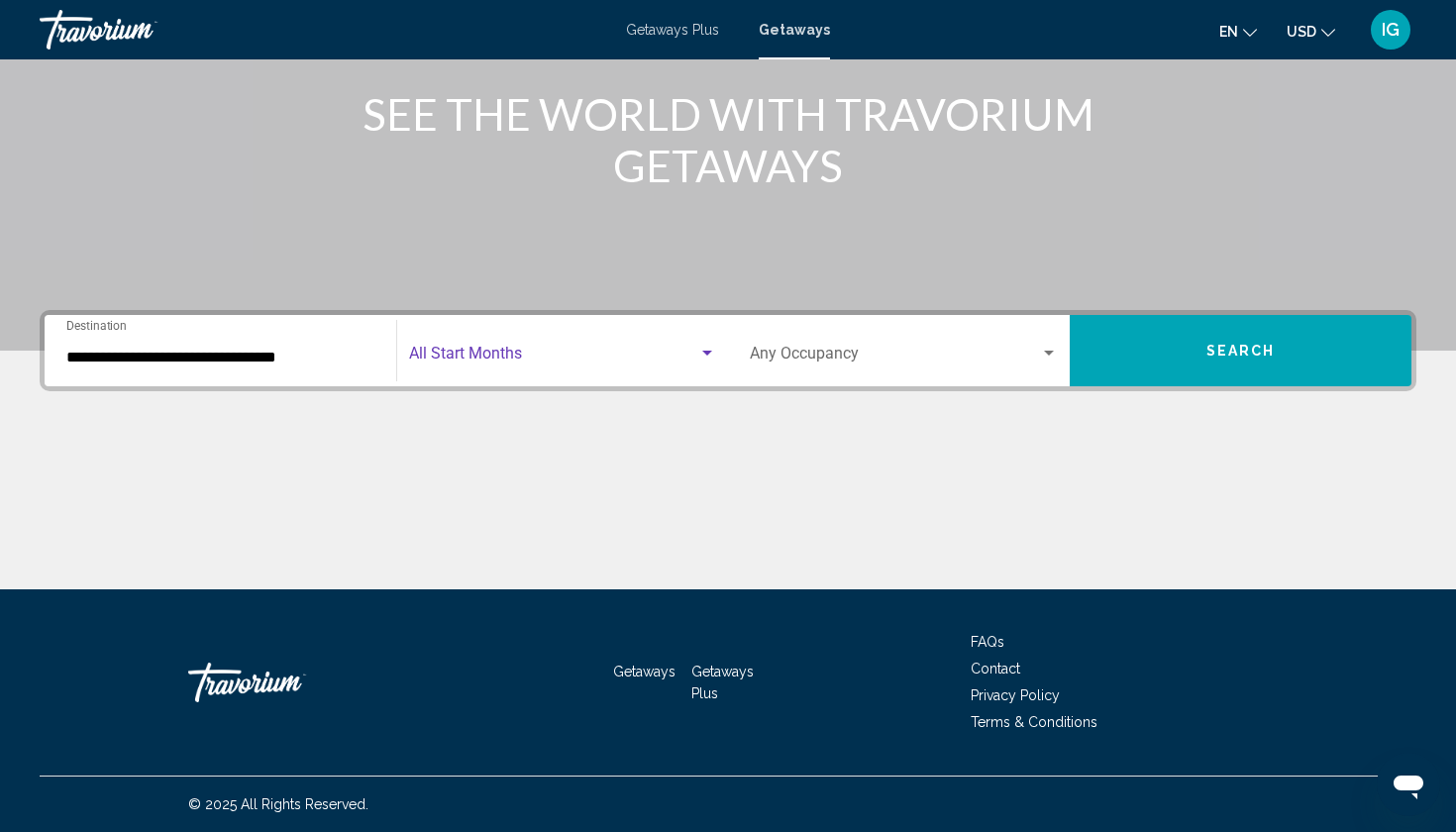 click at bounding box center [707, 354] 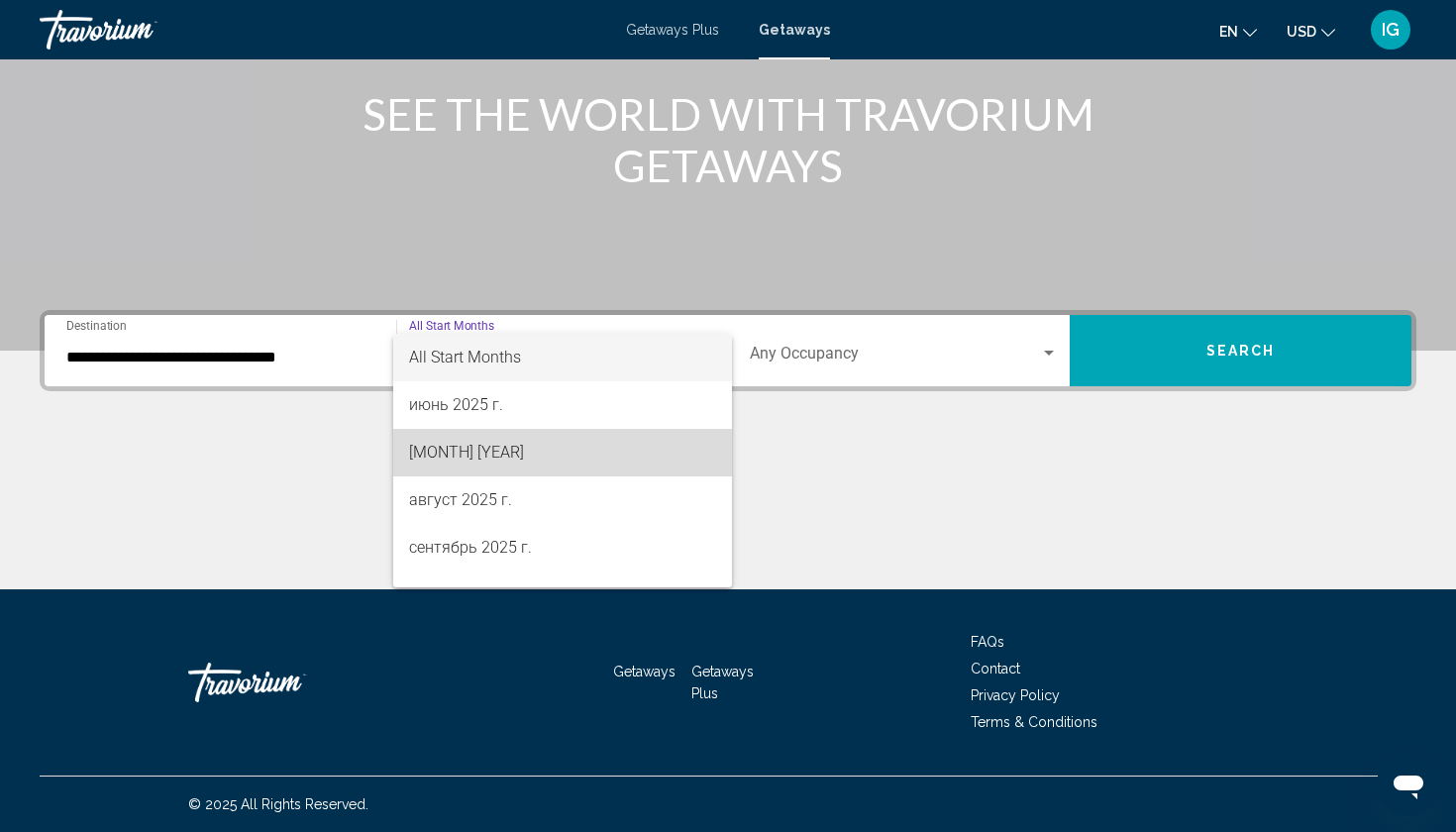 click on "[MONTH] [YEAR]" at bounding box center [563, 453] 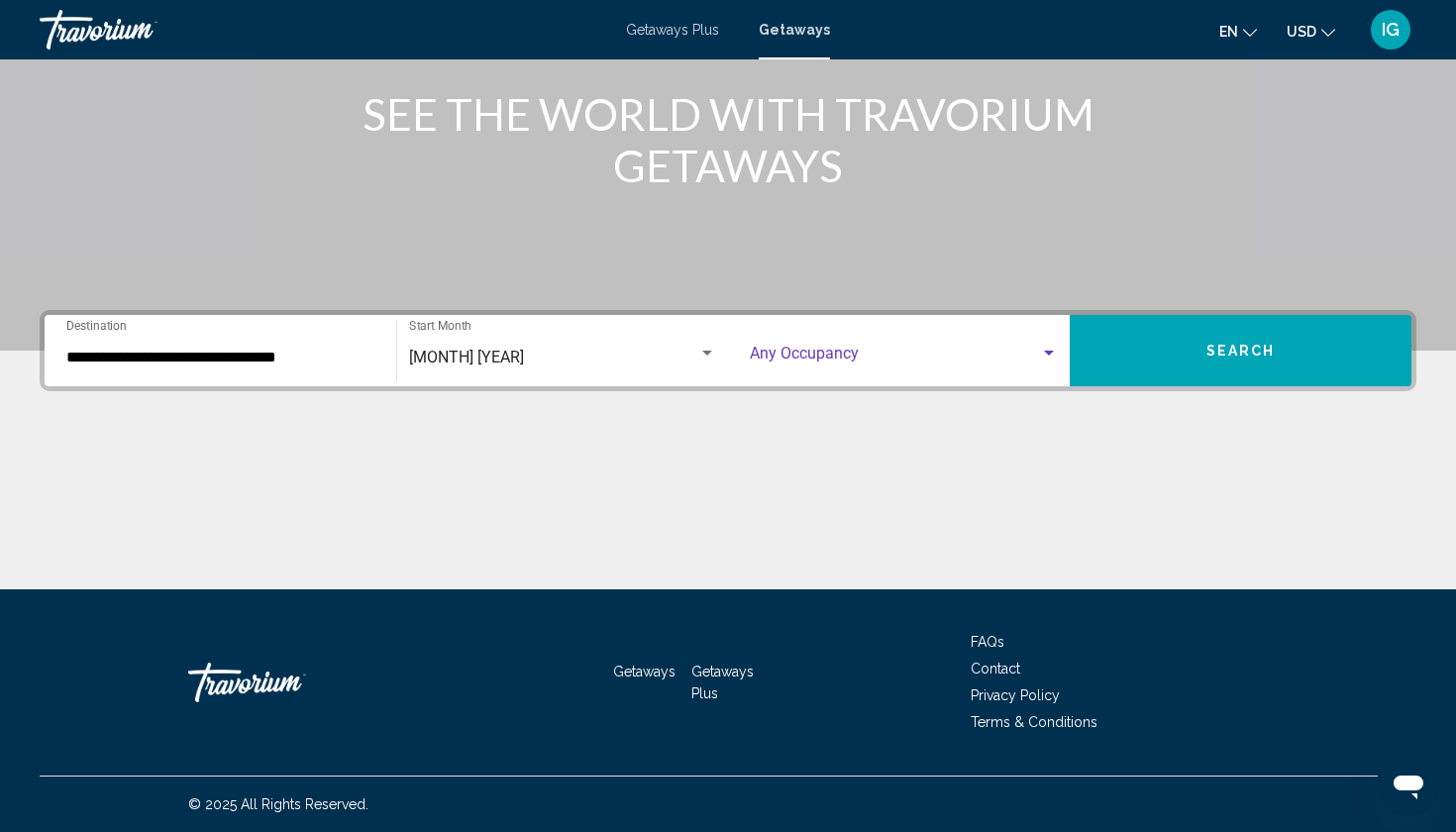 click at bounding box center (1049, 354) 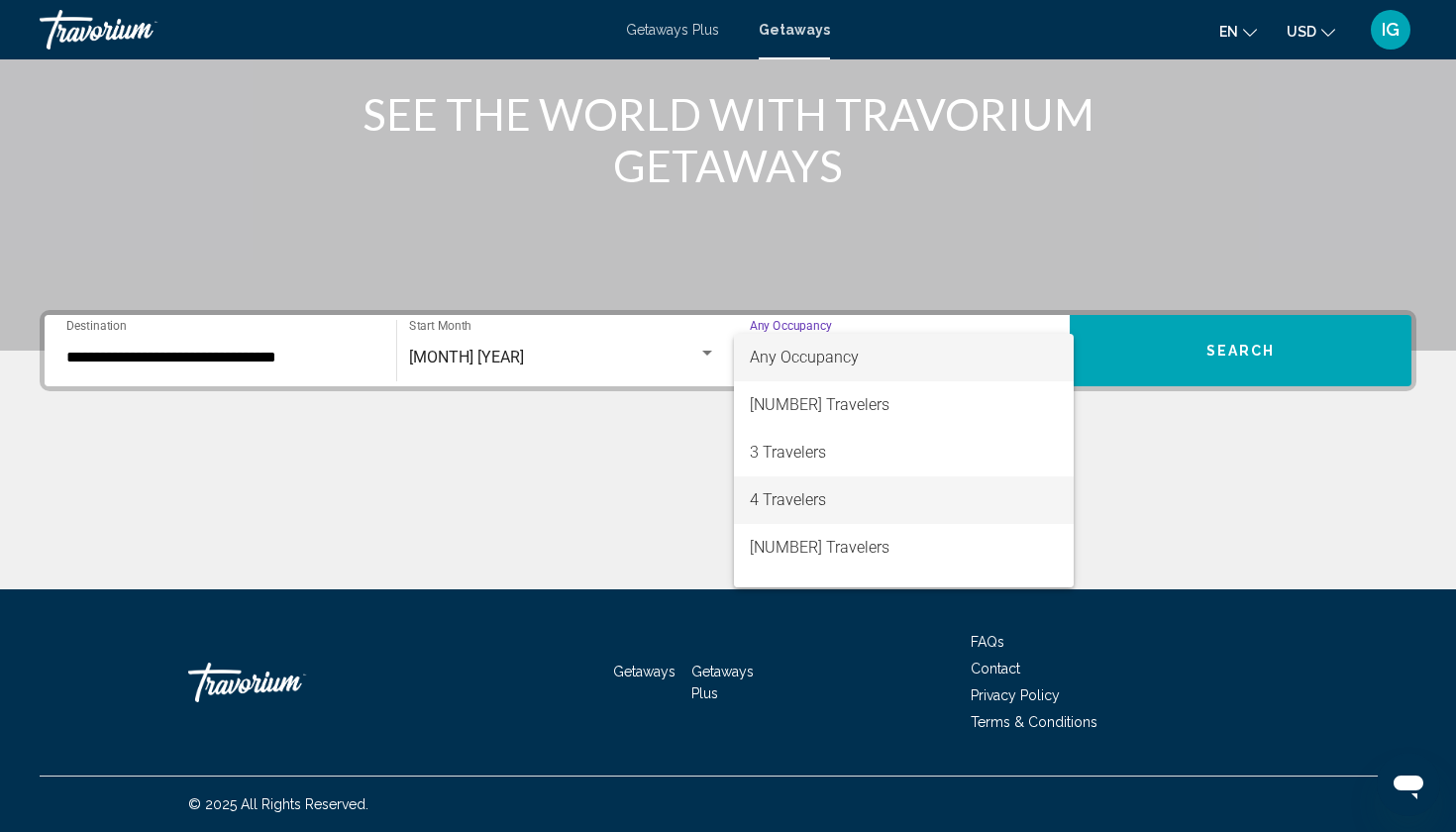click on "4 Travelers" at bounding box center [903, 500] 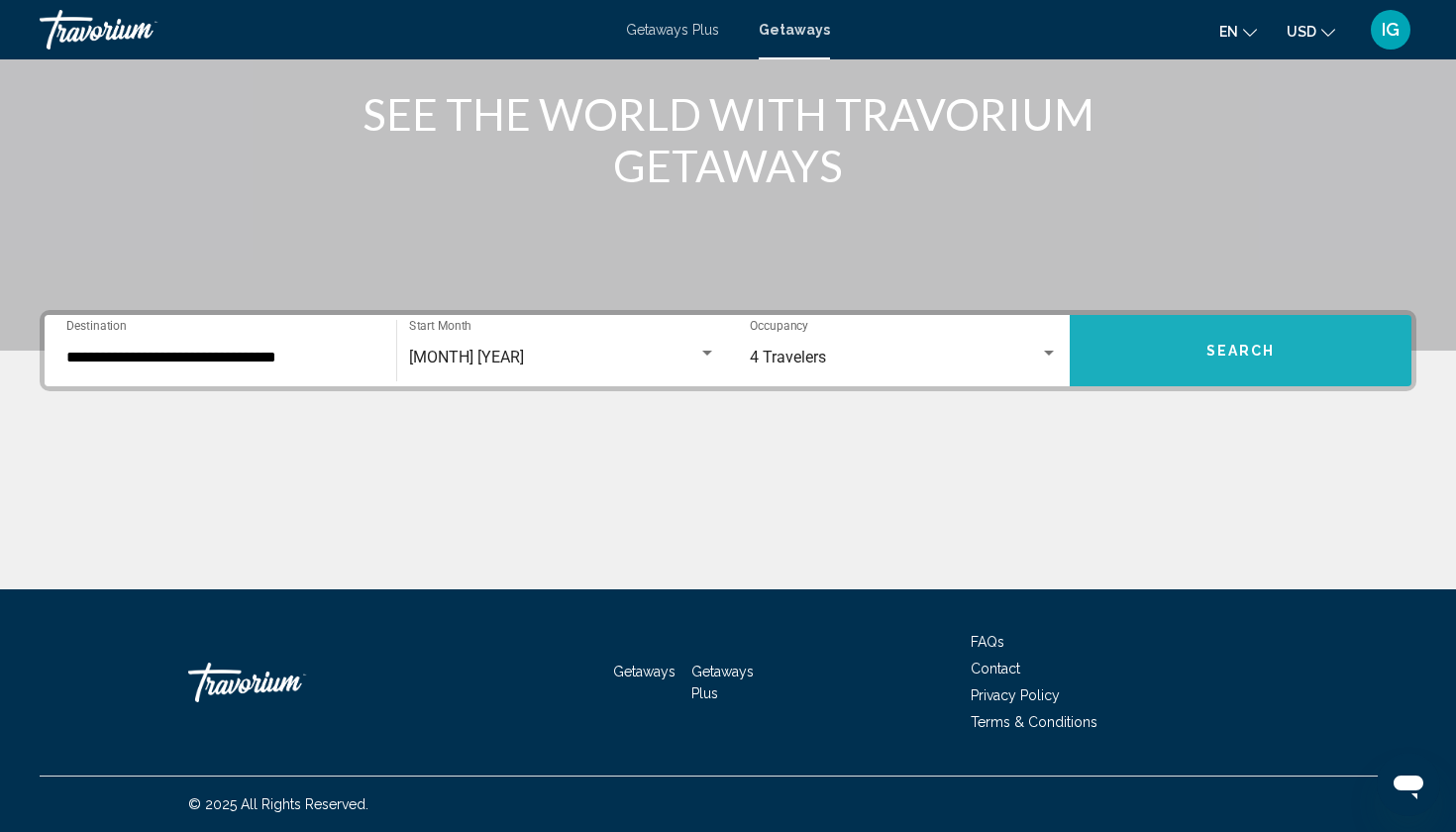 click on "Search" at bounding box center (1240, 351) 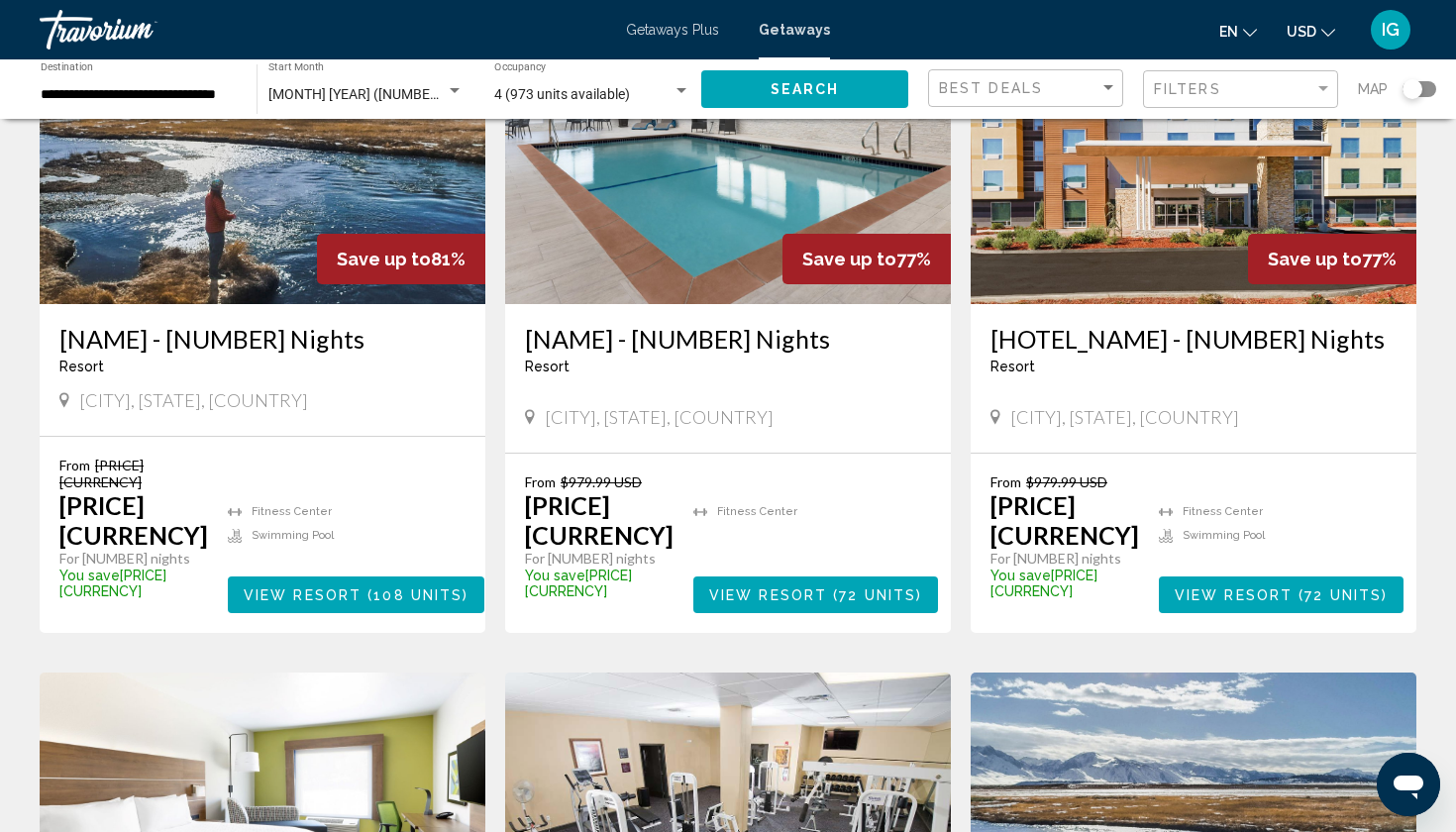 scroll, scrollTop: 227, scrollLeft: 0, axis: vertical 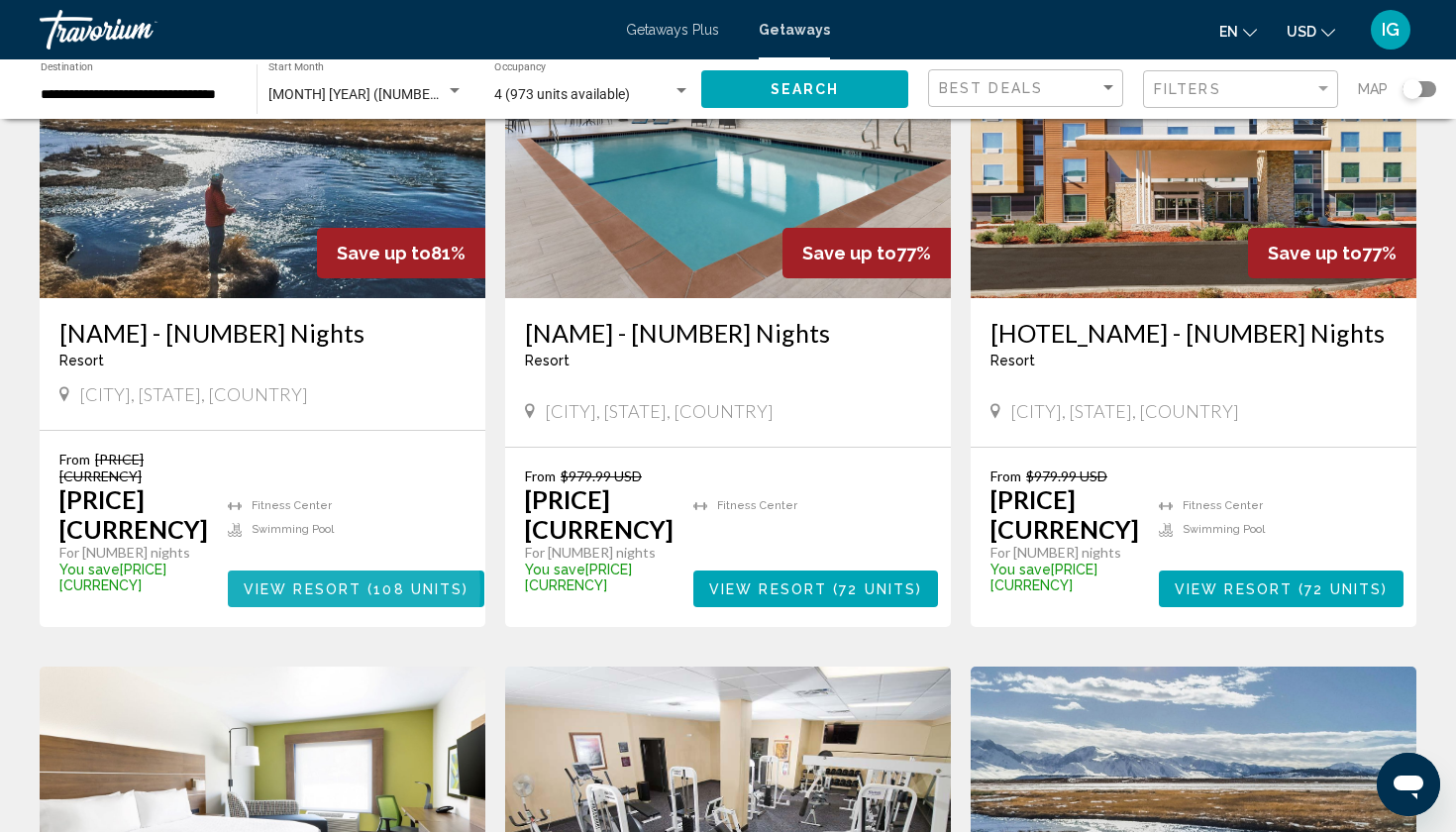 click on "View Resort" at bounding box center [302, 589] 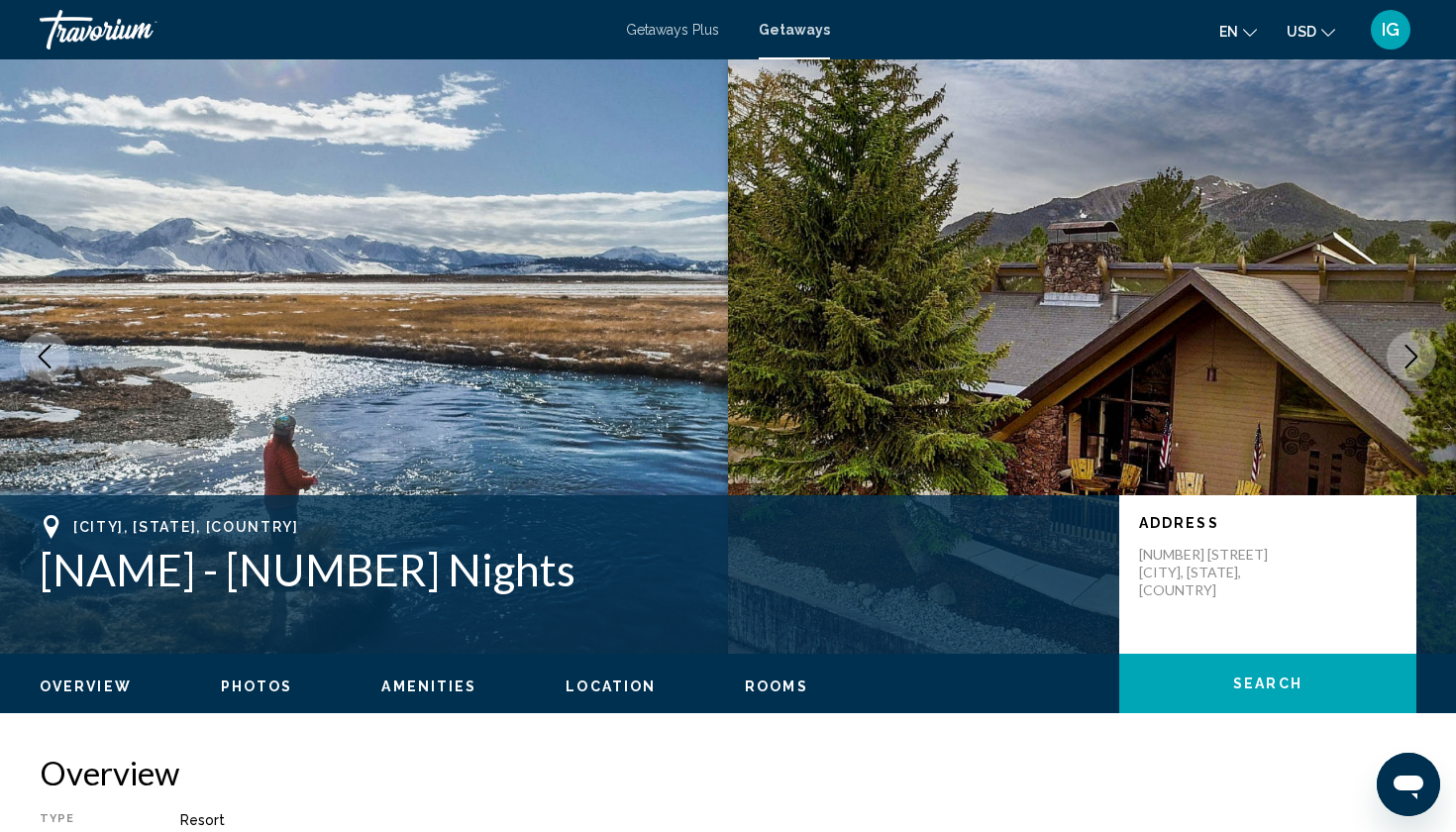 scroll, scrollTop: 0, scrollLeft: 0, axis: both 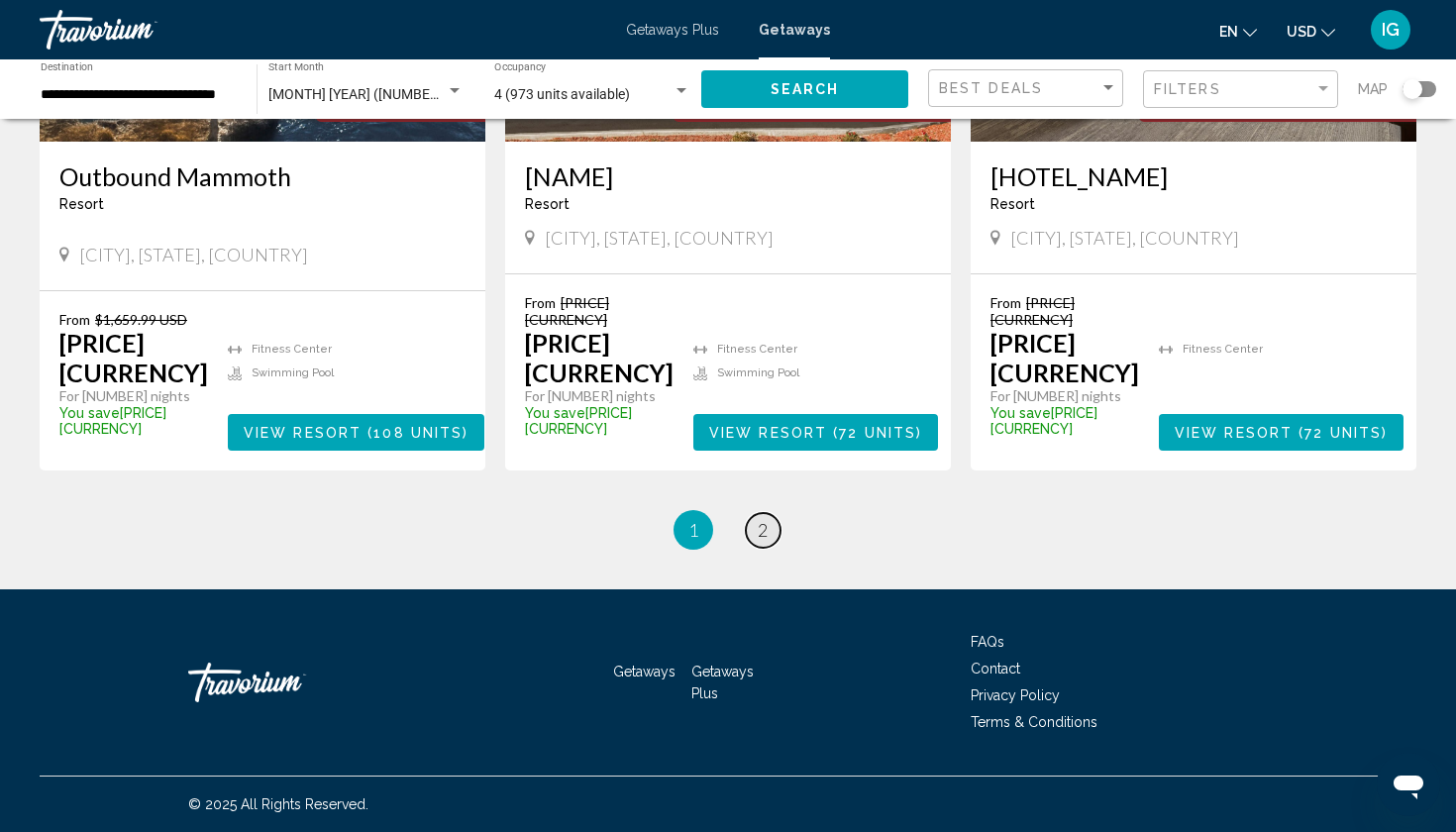 click on "2" at bounding box center (763, 530) 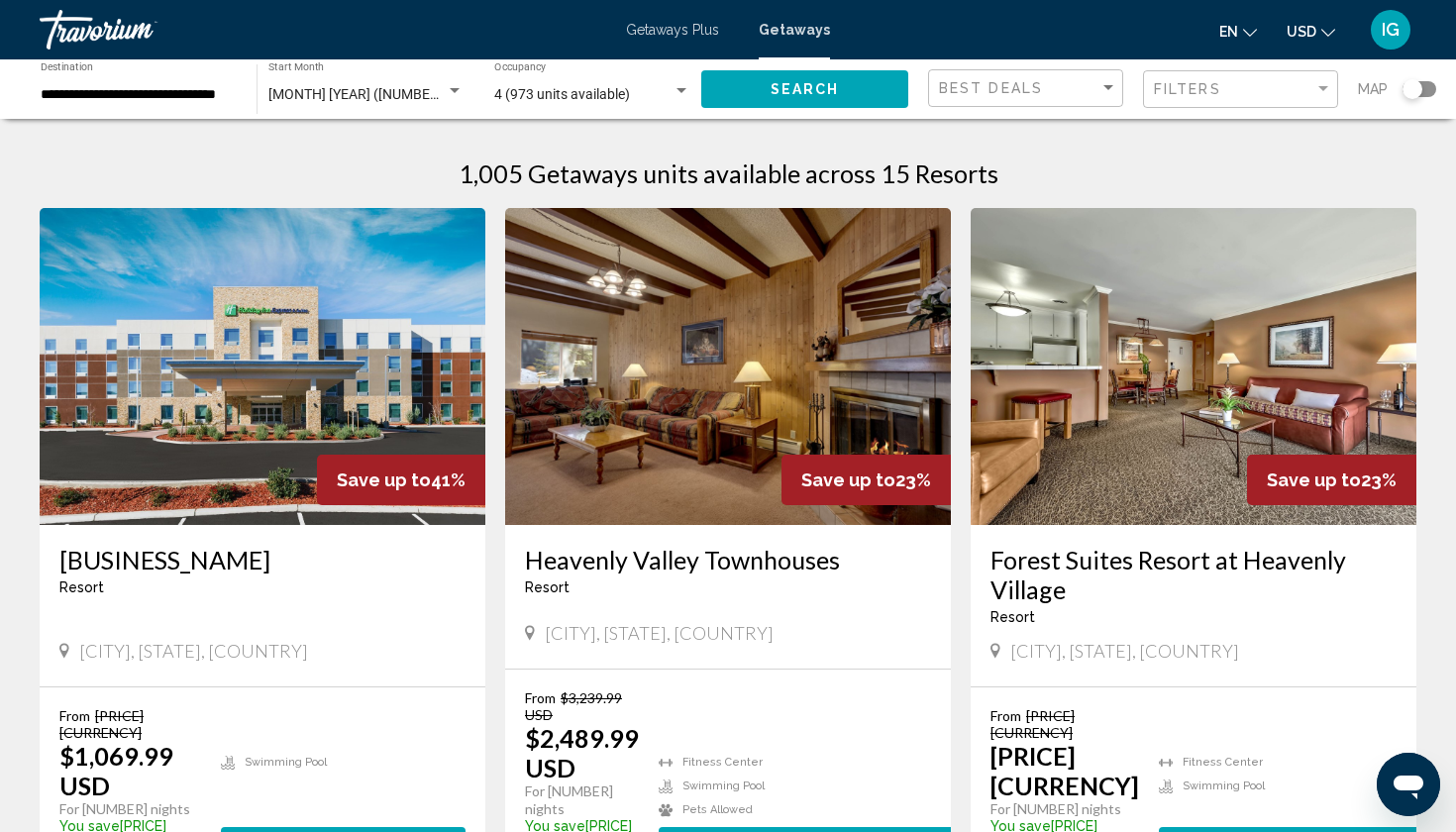scroll, scrollTop: 0, scrollLeft: 0, axis: both 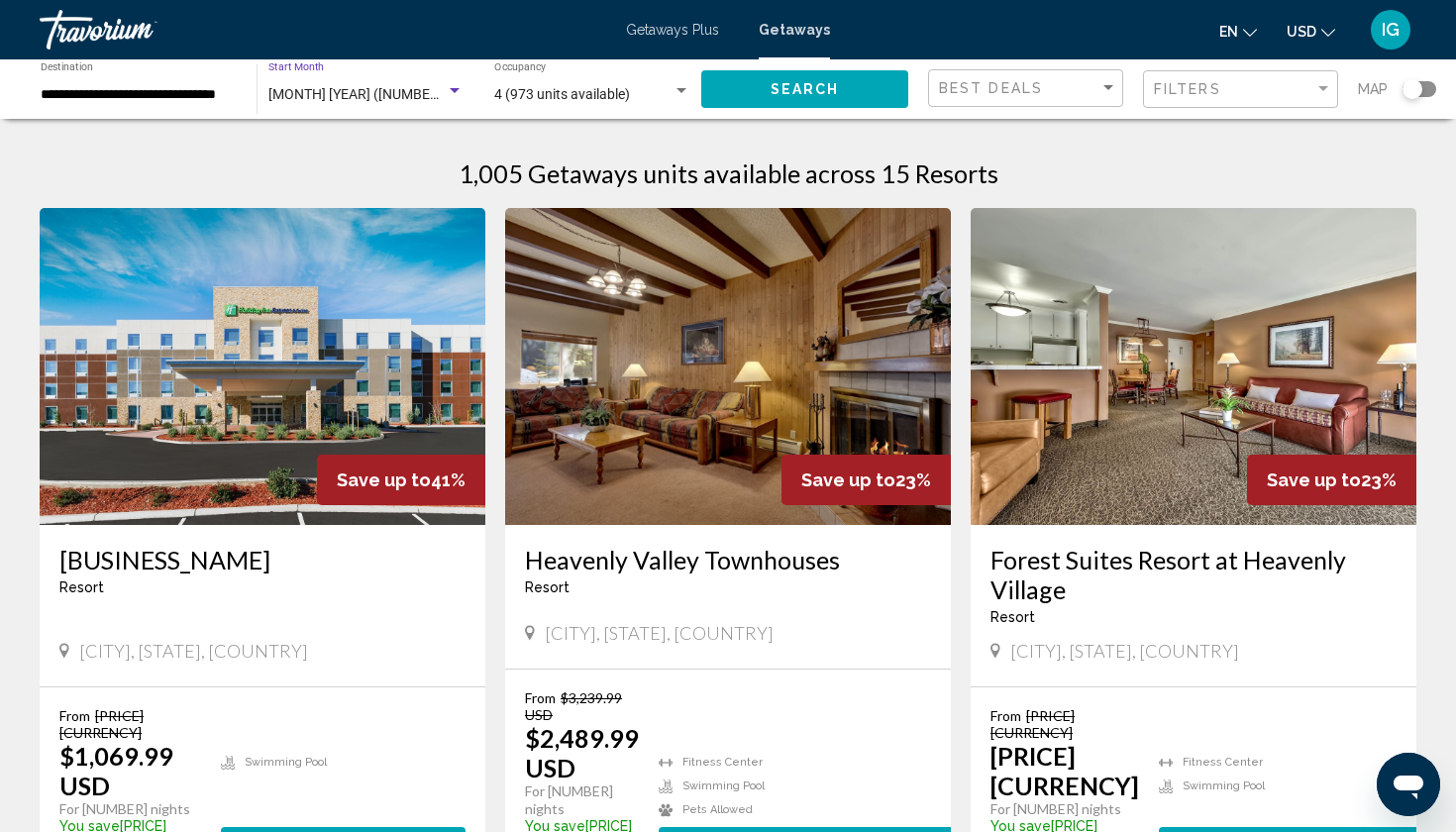 click at bounding box center (455, 90) 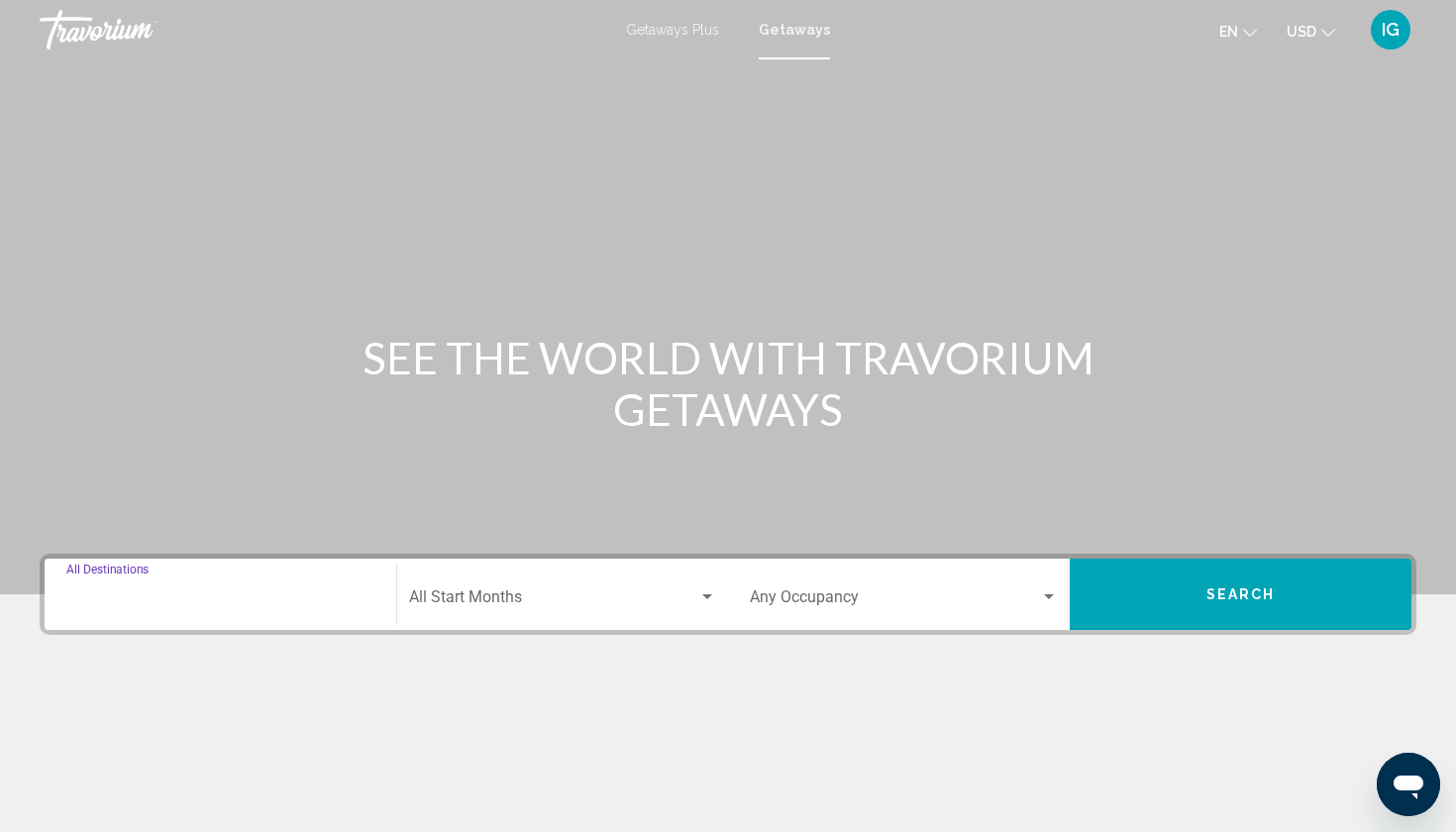click on "Destination All Destinations" at bounding box center (220, 601) 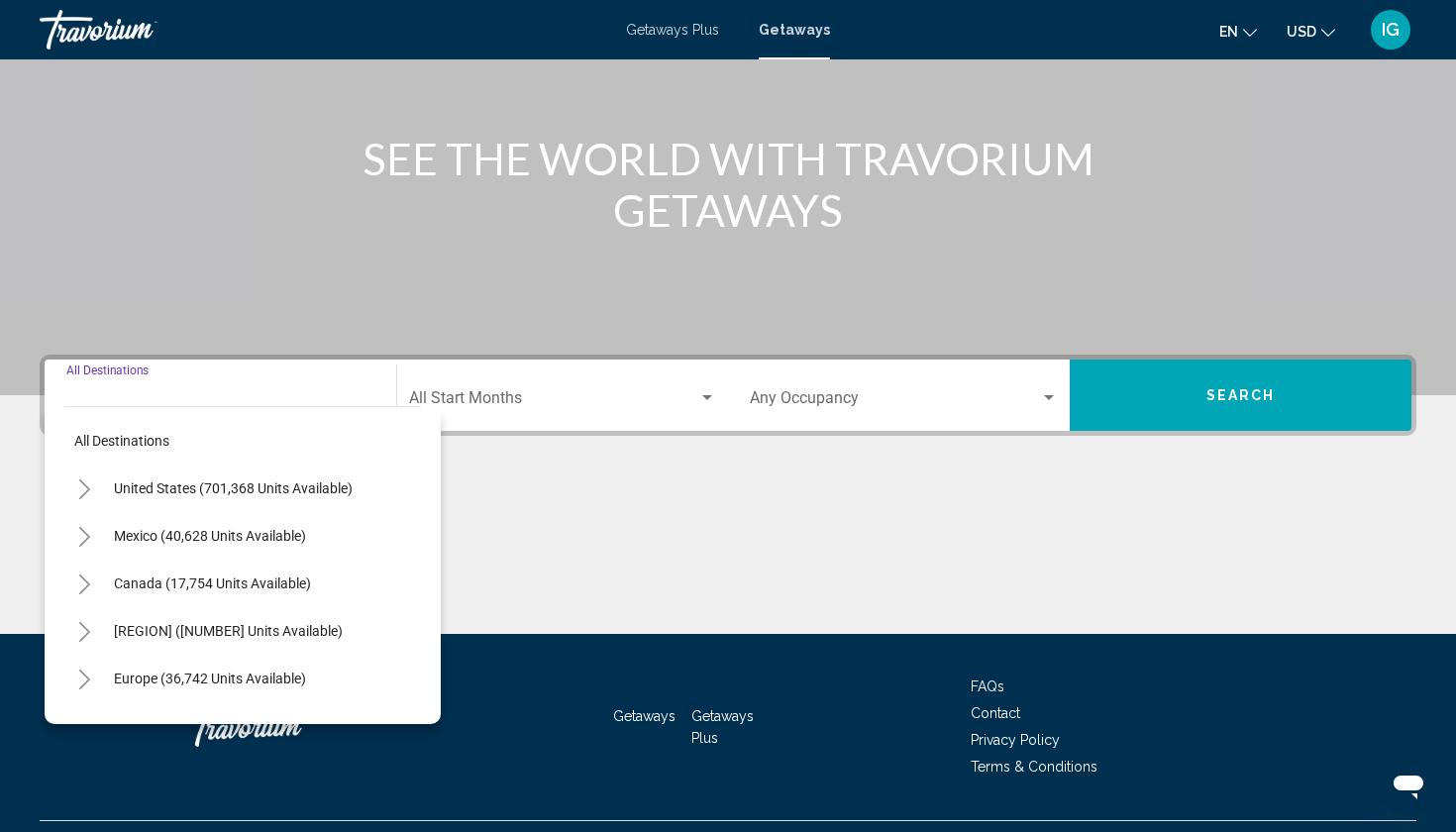 scroll, scrollTop: 244, scrollLeft: 0, axis: vertical 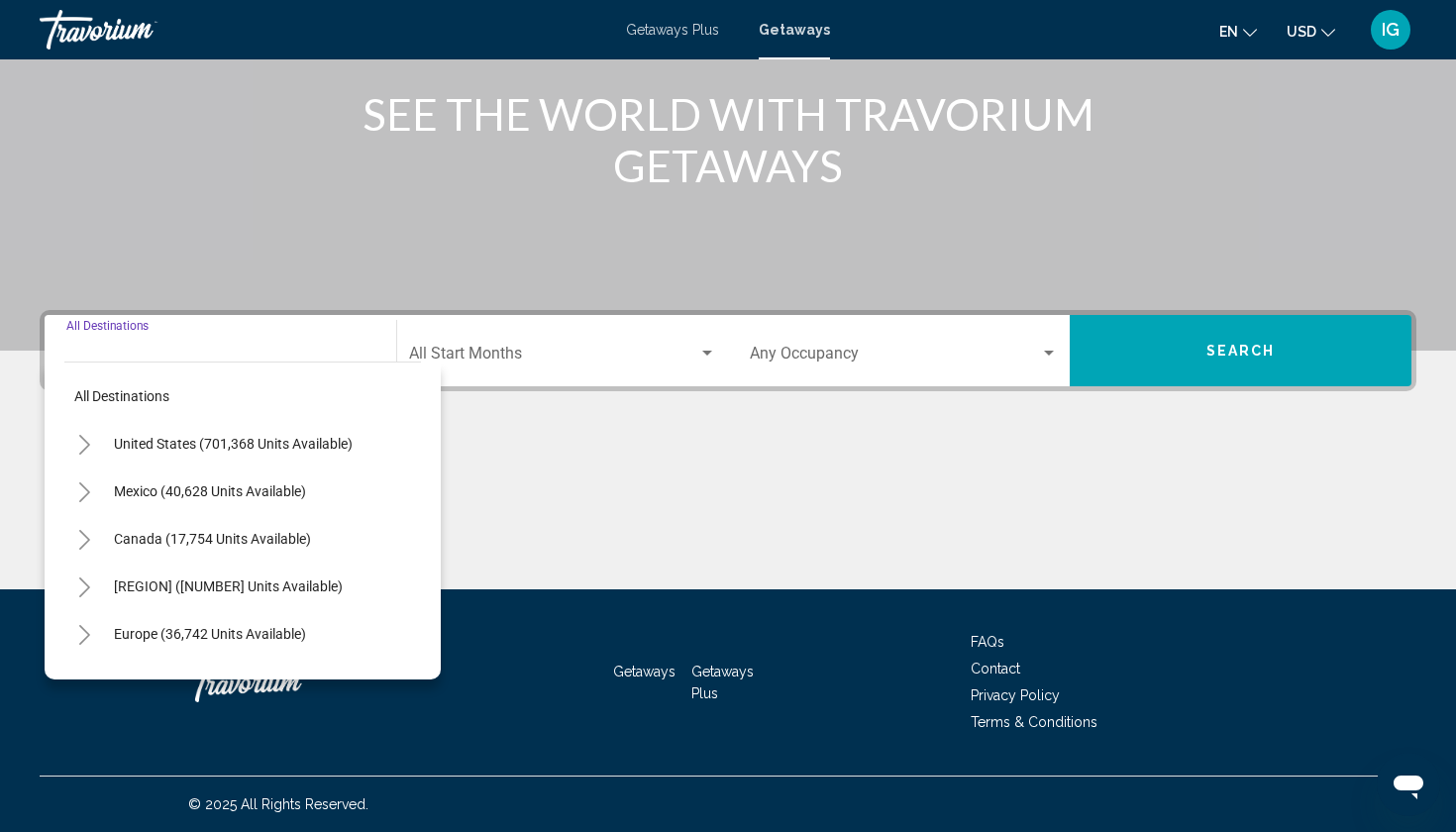 click at bounding box center (84, 445) 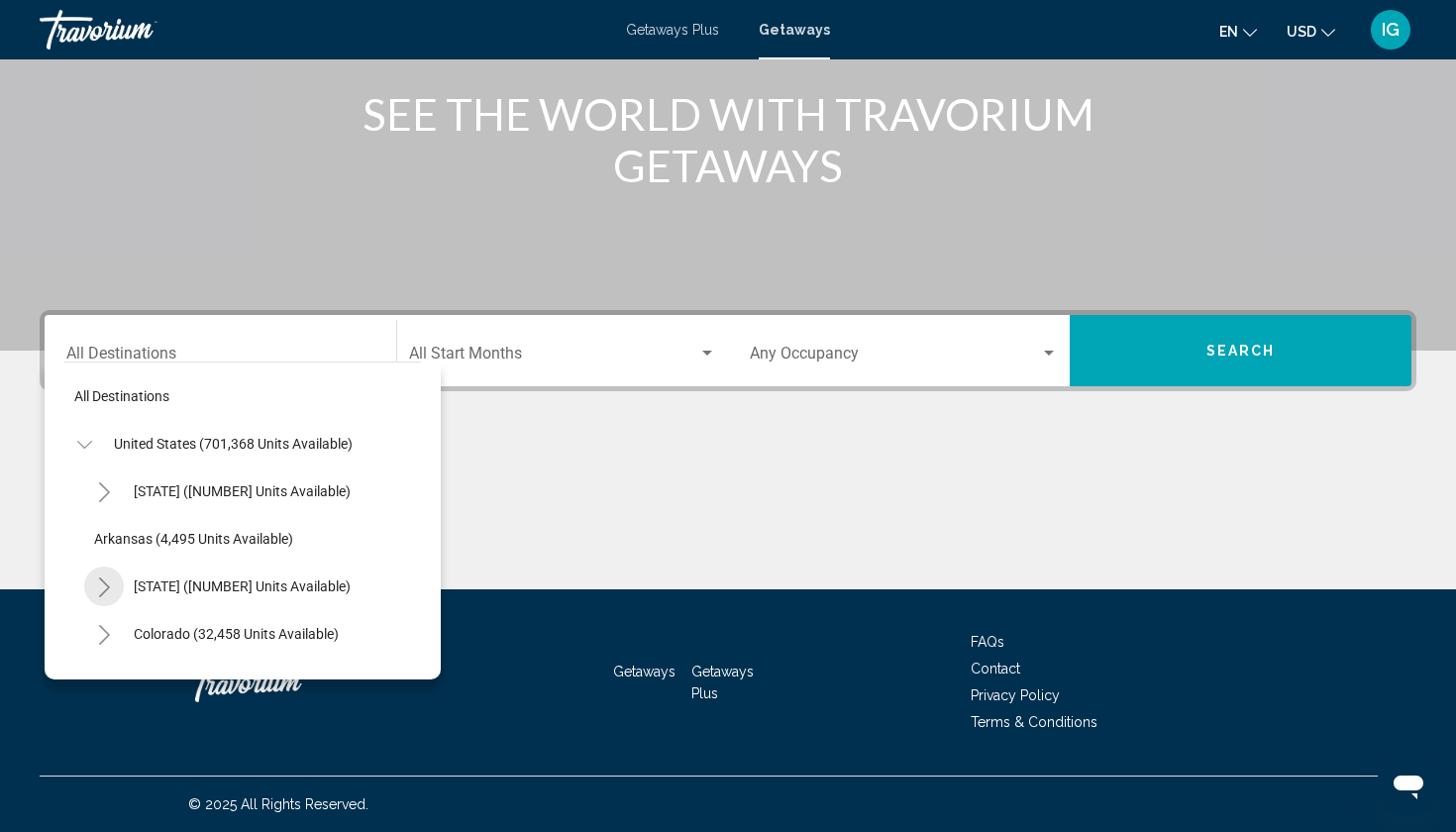 click at bounding box center [104, 587] 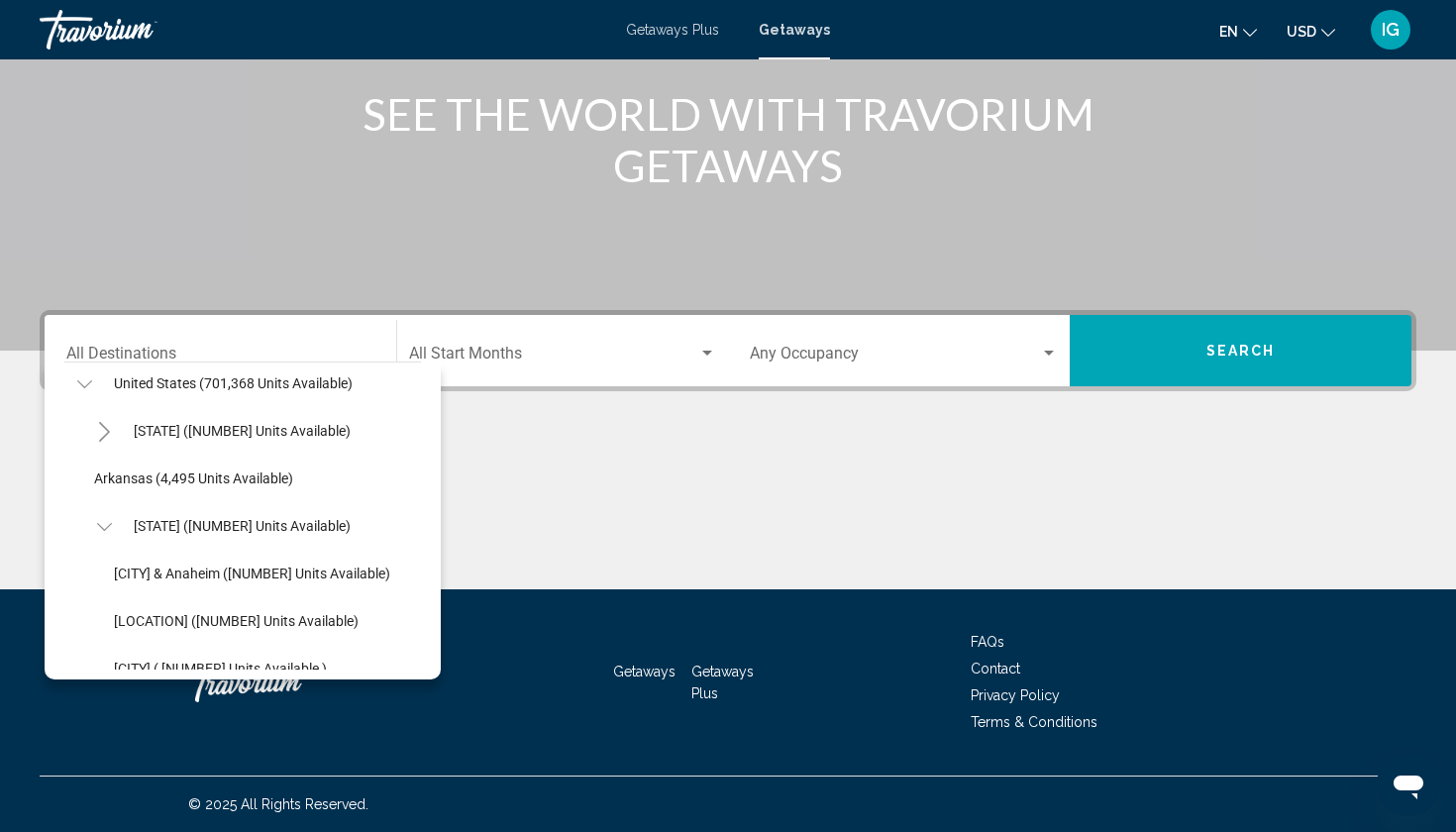 scroll, scrollTop: 61, scrollLeft: 0, axis: vertical 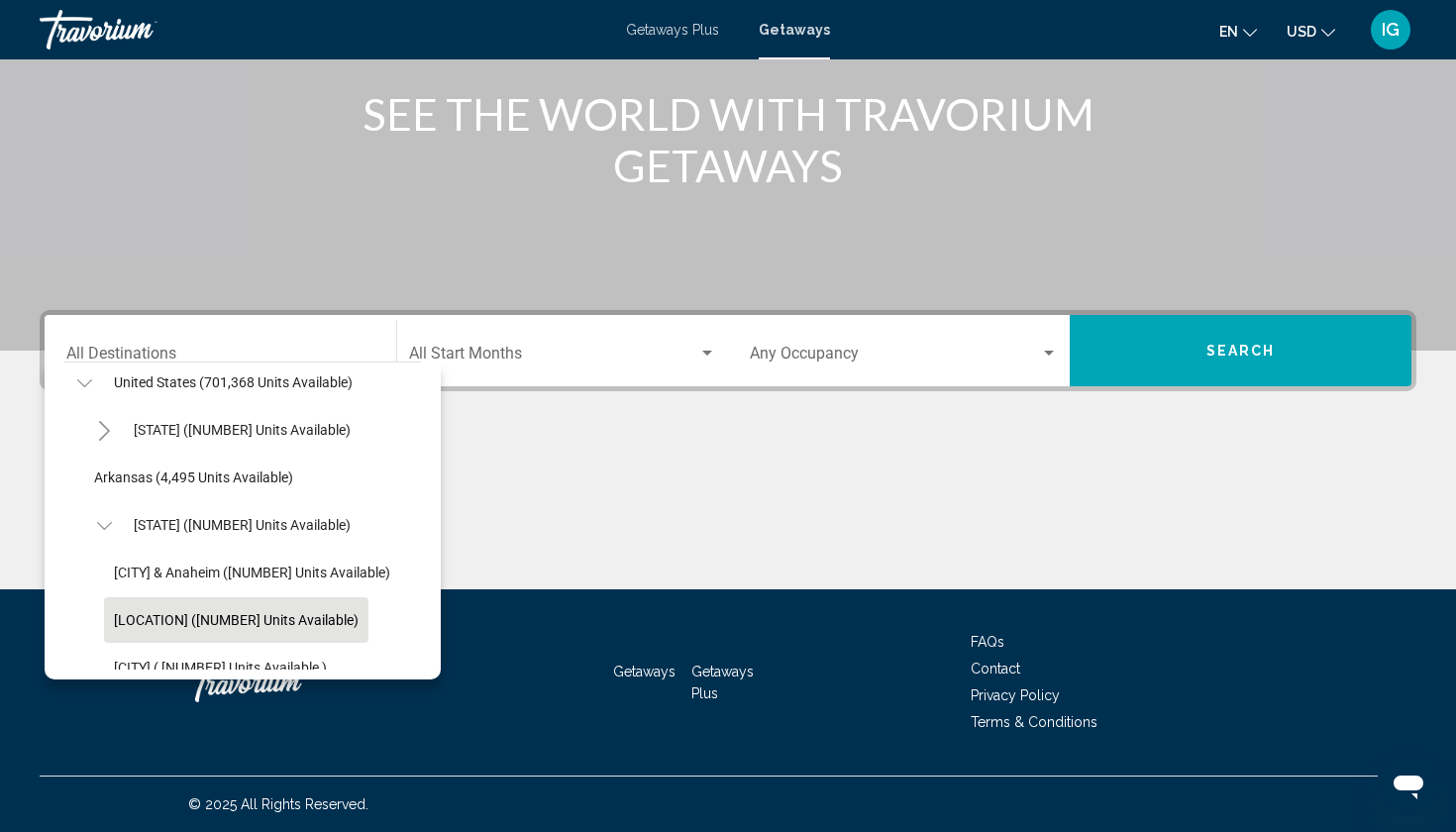 click on "[LOCATION] ([NUMBER] units available)" at bounding box center (252, 572) 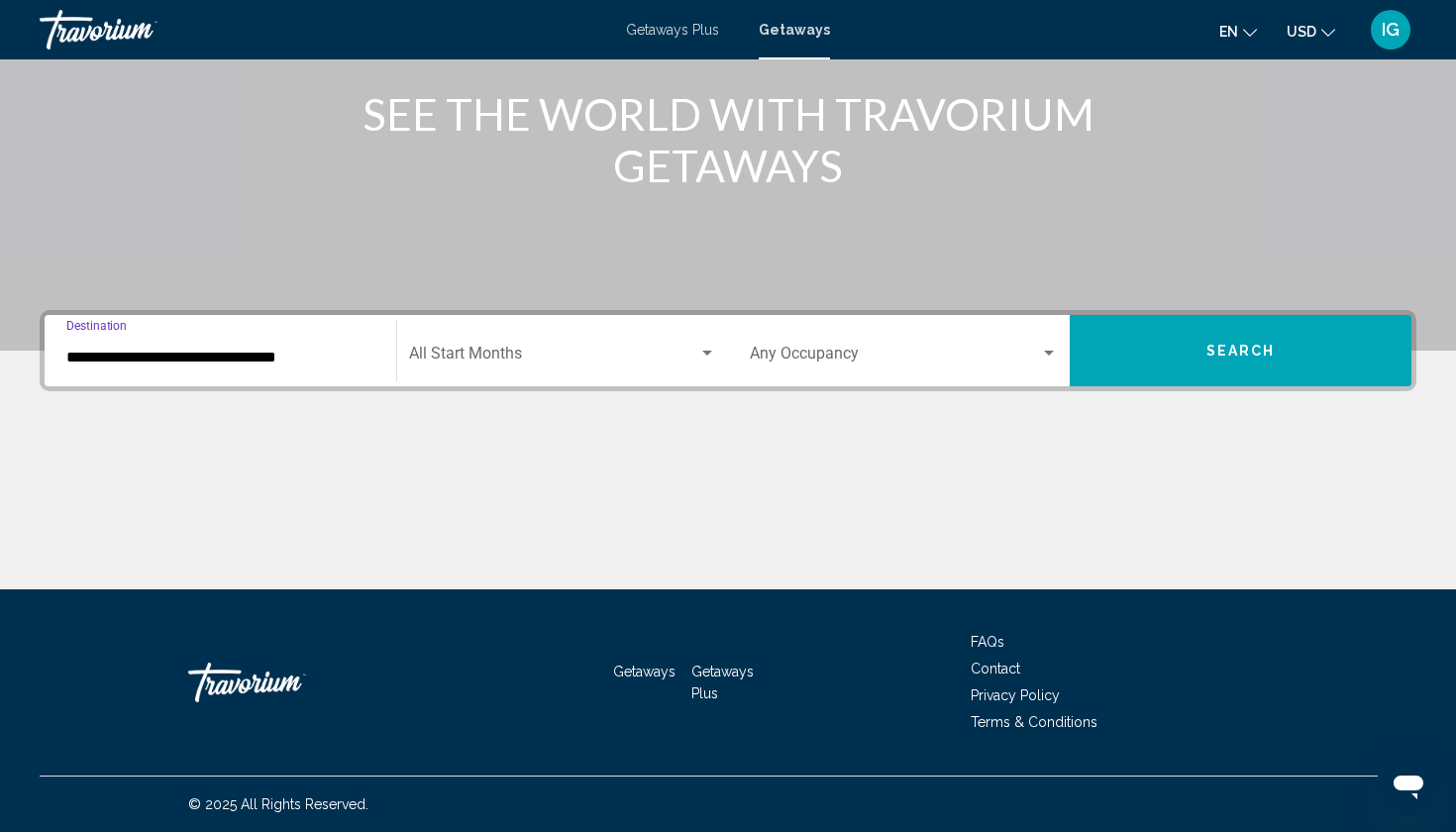 click at bounding box center [707, 354] 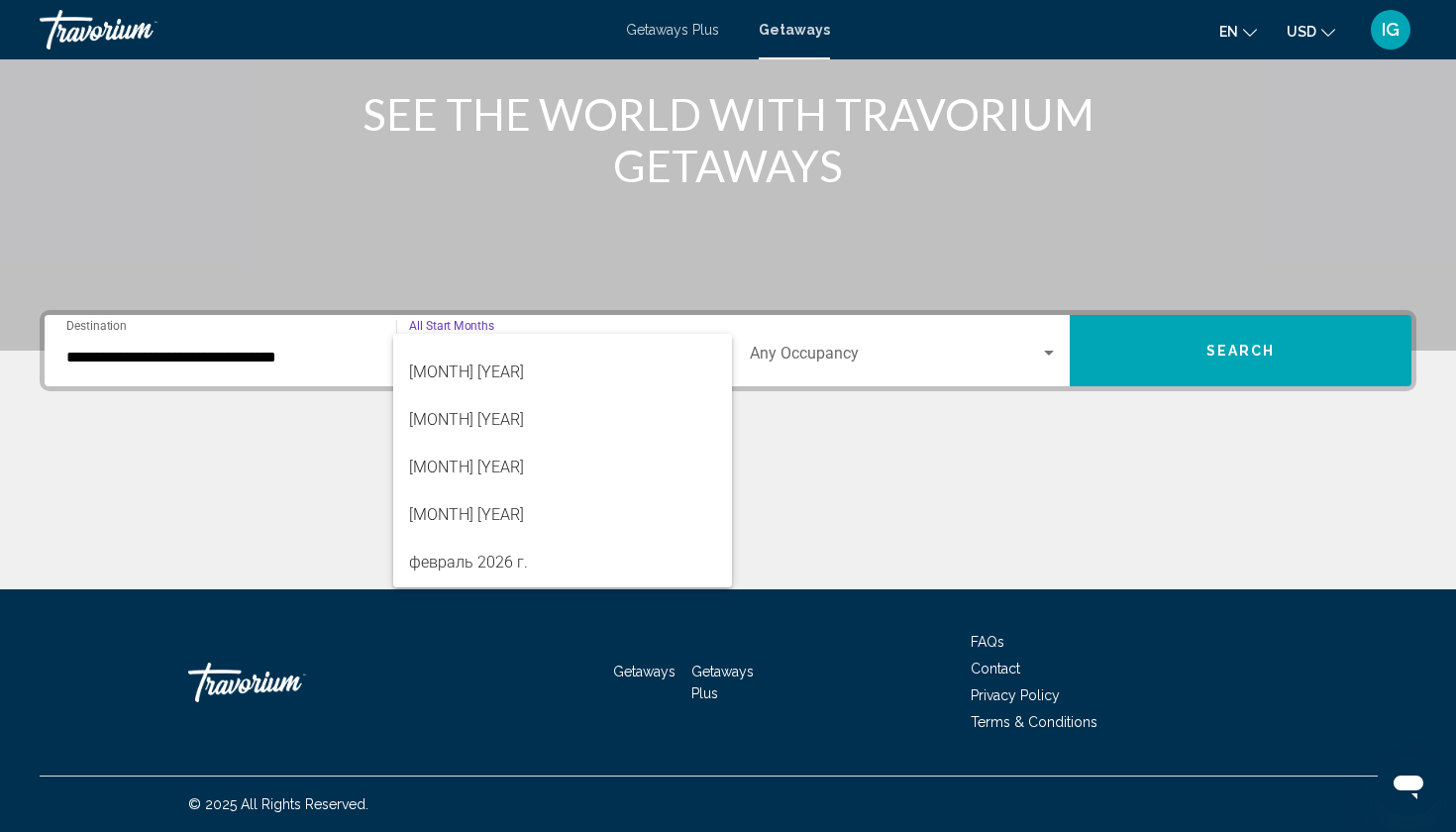 scroll, scrollTop: 224, scrollLeft: 0, axis: vertical 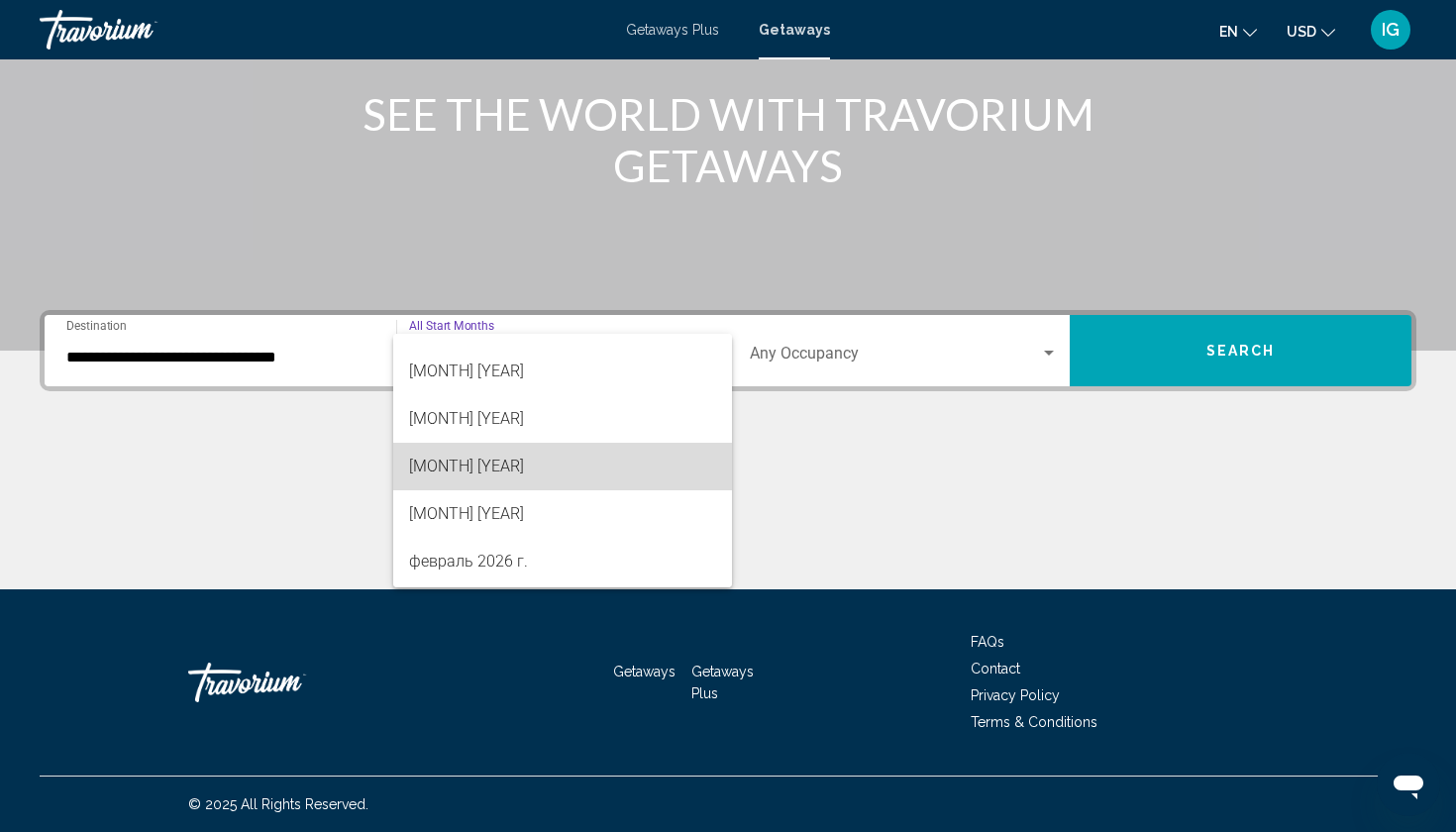 click on "[MONTH] [YEAR]" at bounding box center [563, 467] 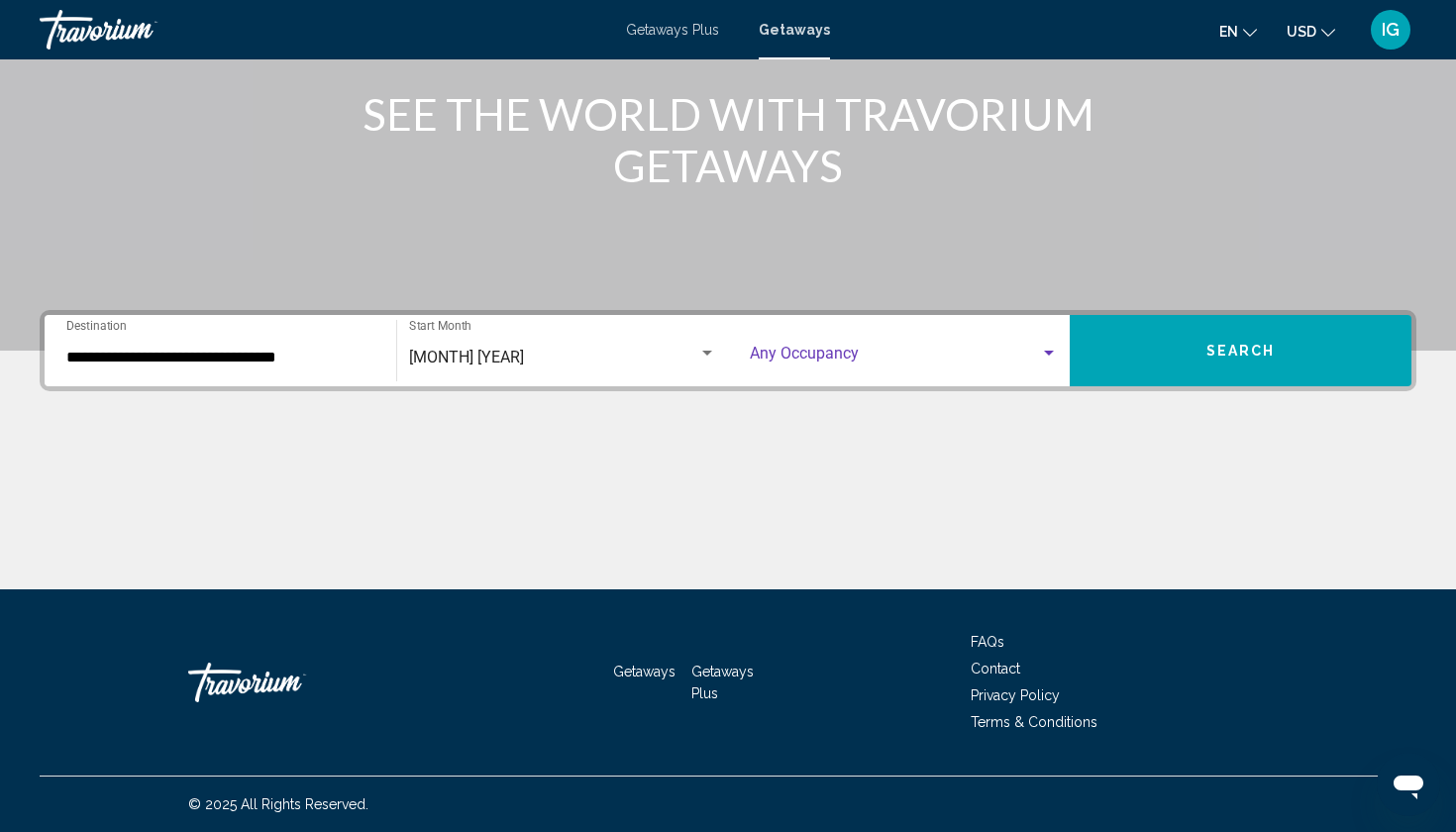 click at bounding box center [1049, 354] 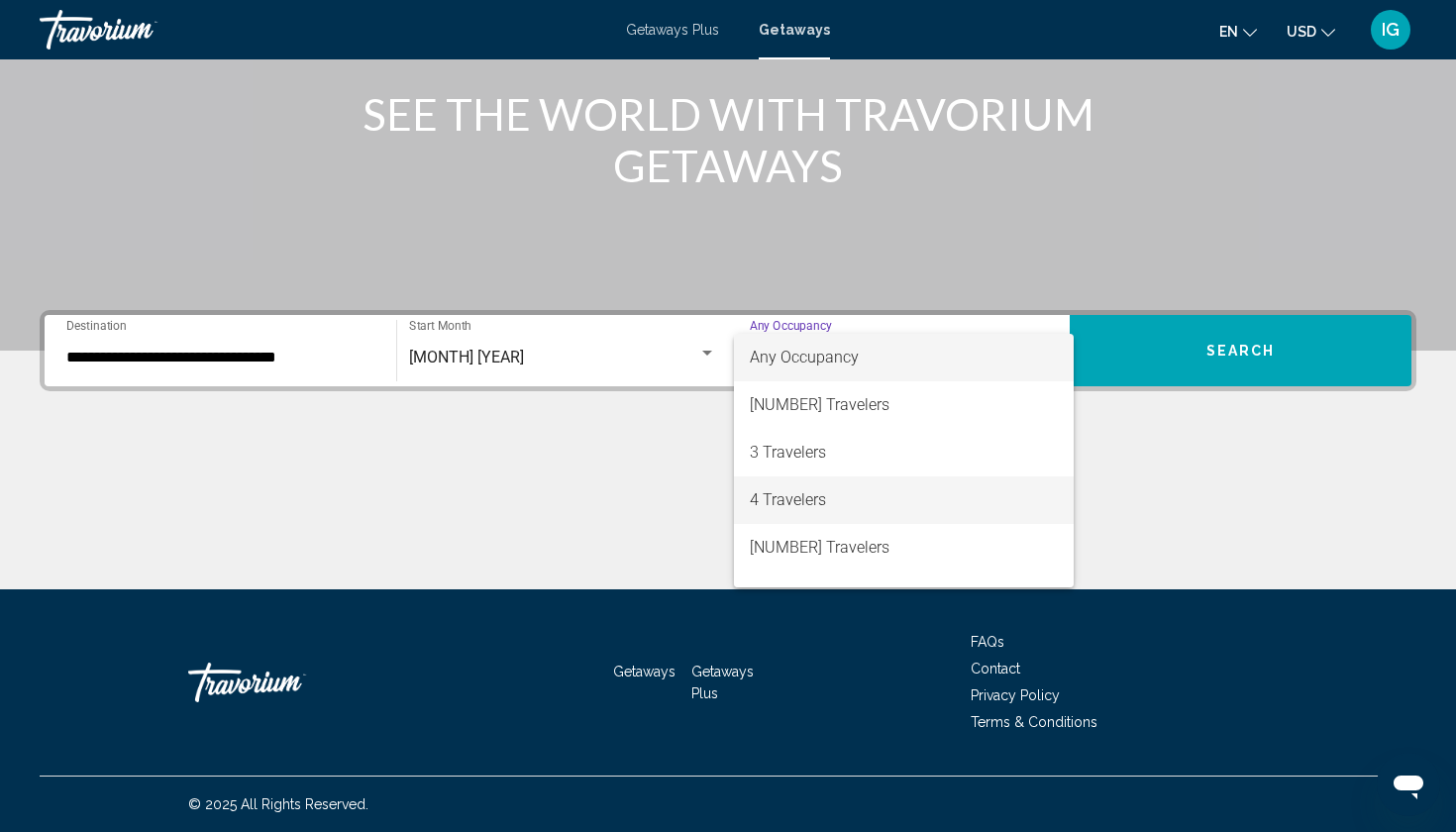 click on "4 Travelers" at bounding box center (903, 500) 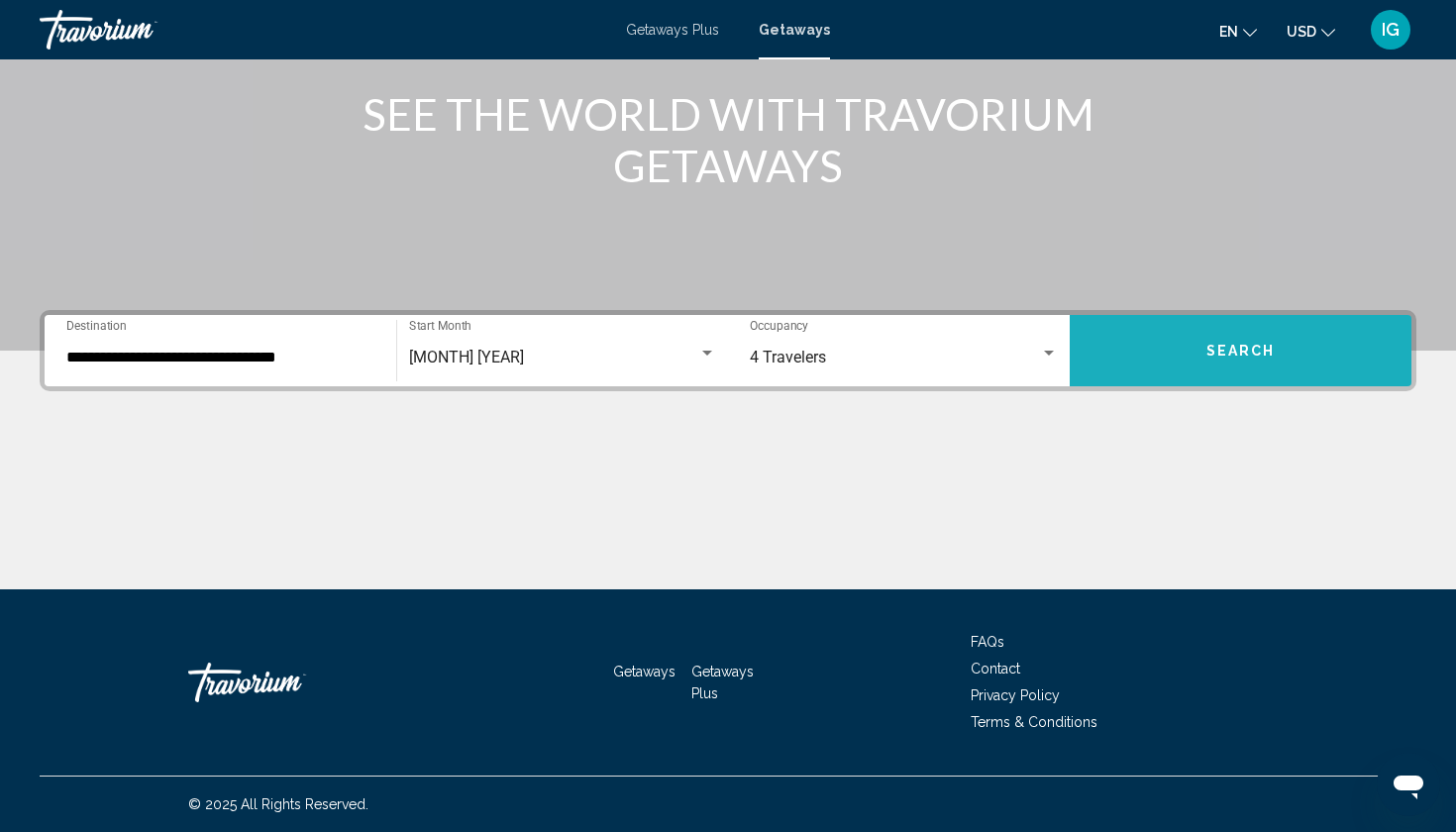 click on "Search" at bounding box center [1240, 351] 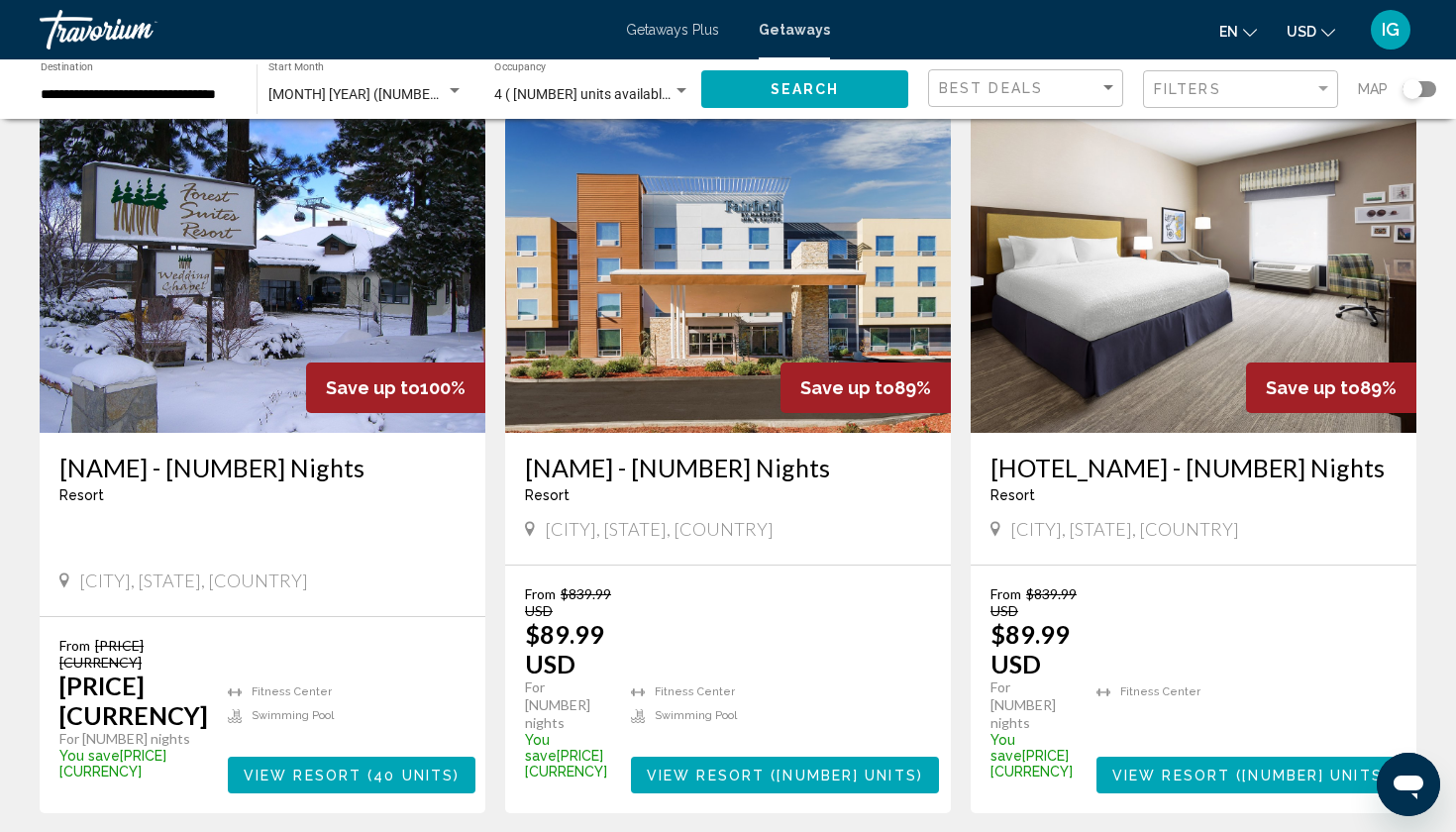 scroll, scrollTop: 791, scrollLeft: 0, axis: vertical 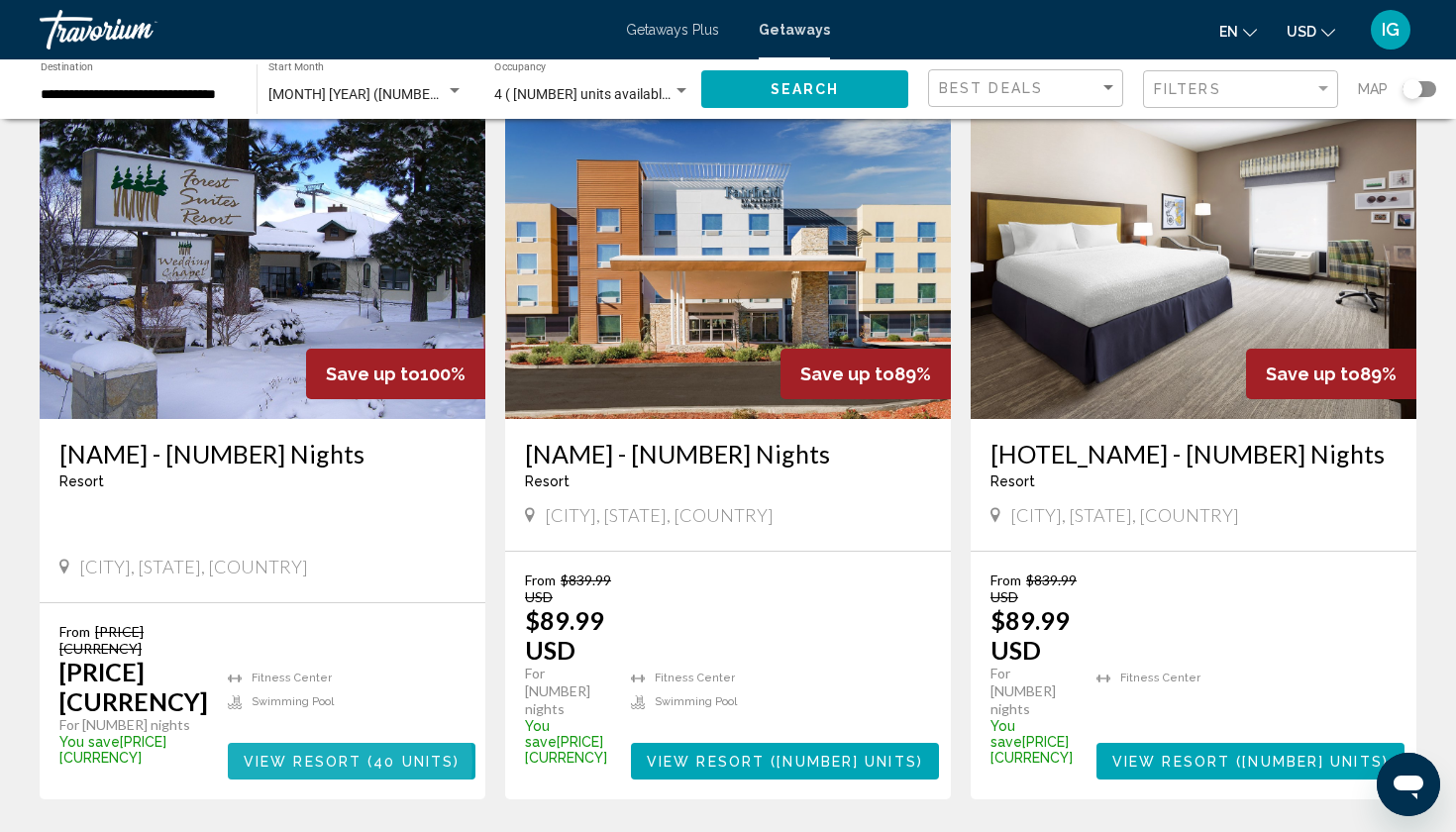 click on "View Resort" at bounding box center [302, 762] 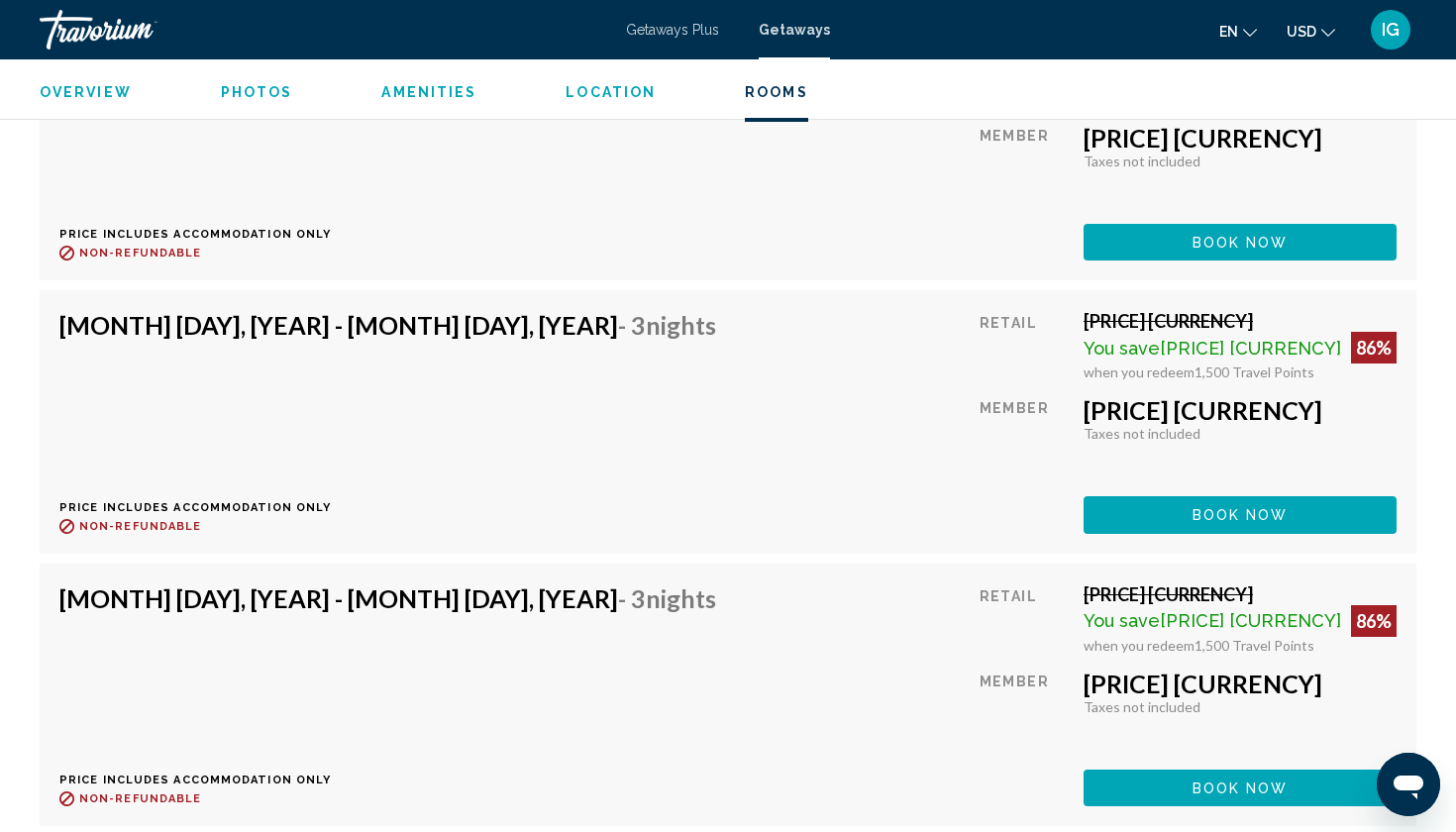 scroll, scrollTop: 8041, scrollLeft: 0, axis: vertical 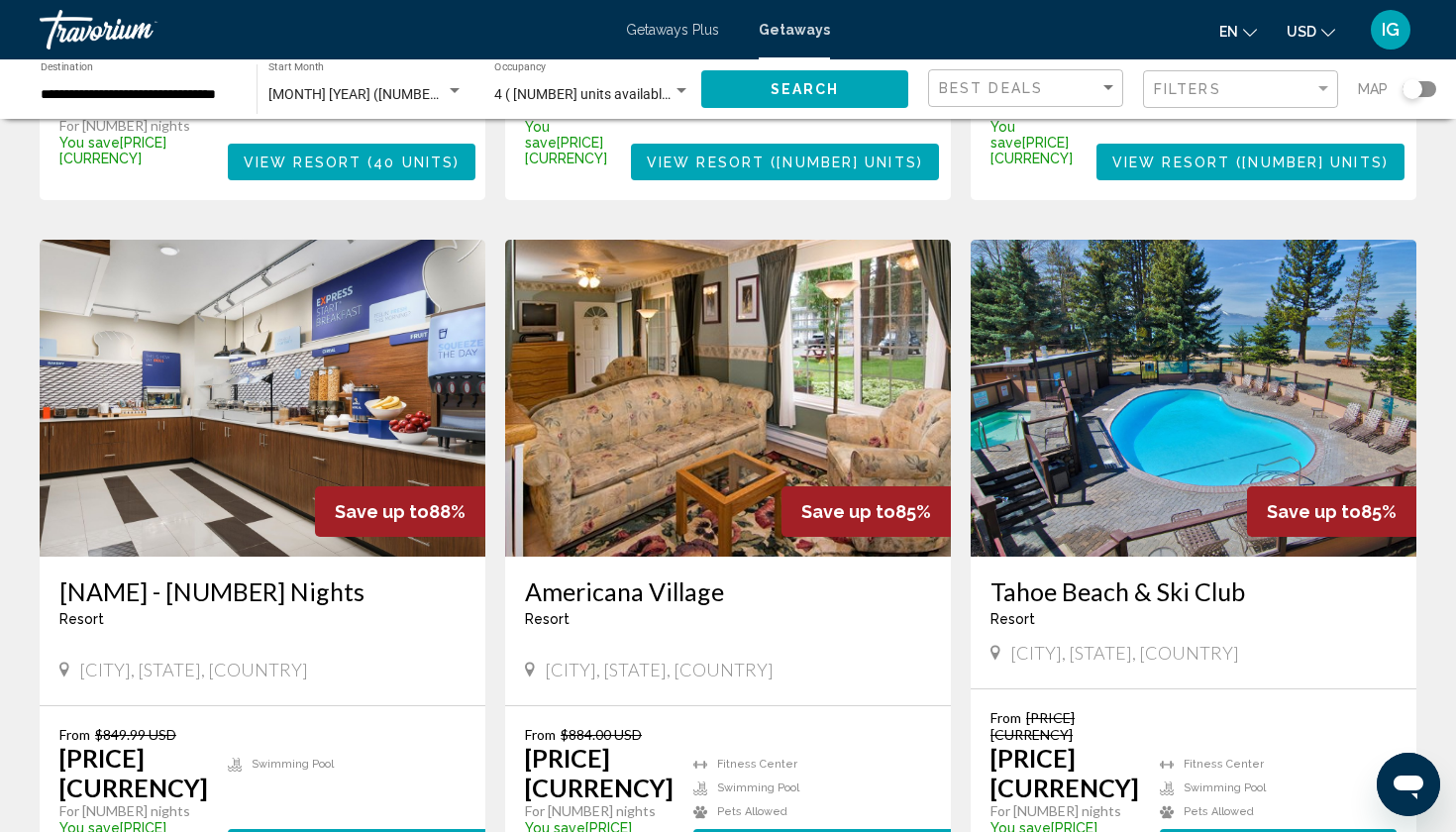click on "View Resort" at bounding box center [1234, 848] 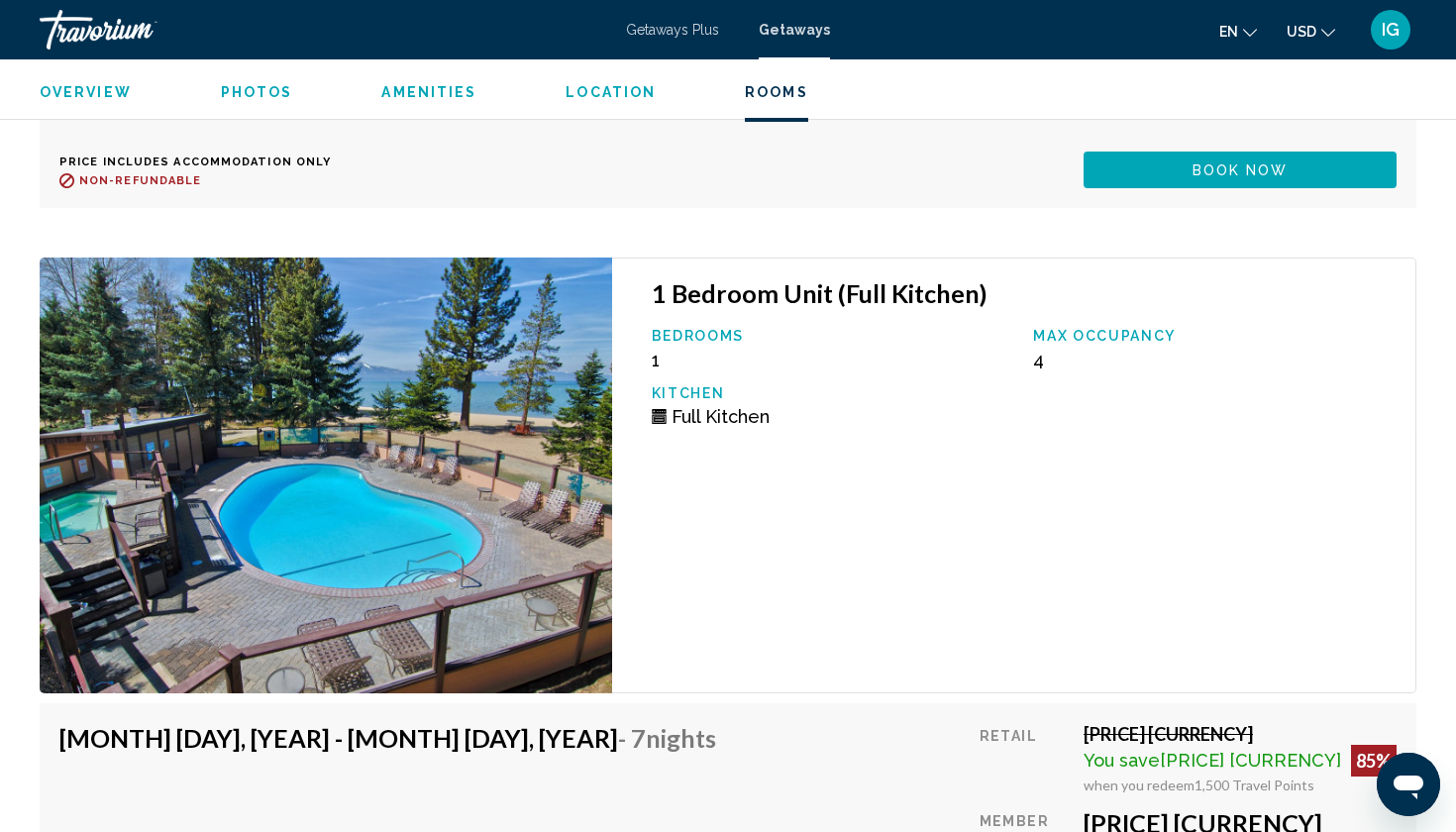 scroll, scrollTop: 4599, scrollLeft: 0, axis: vertical 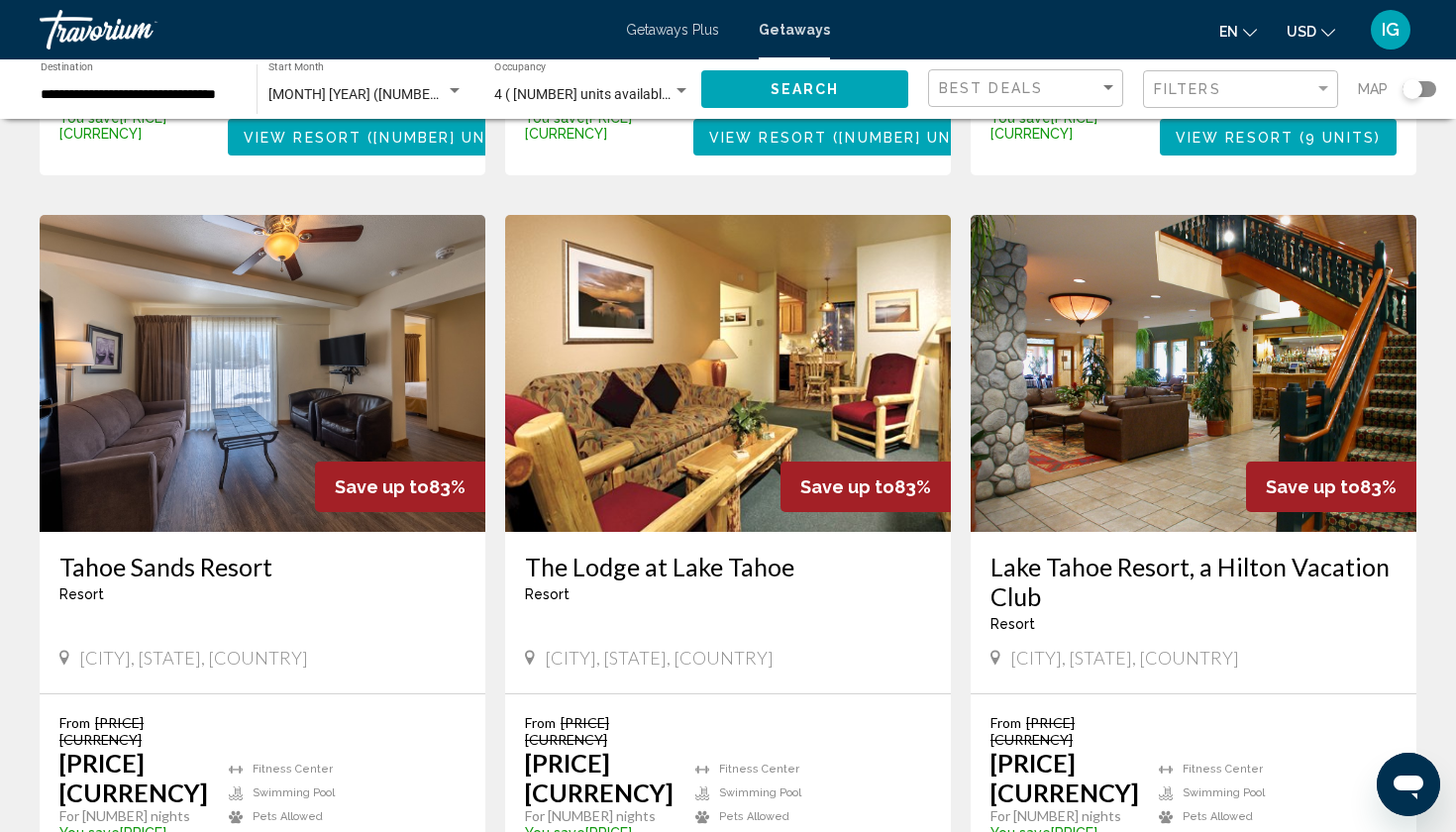click on "View Resort" at bounding box center (1233, 853) 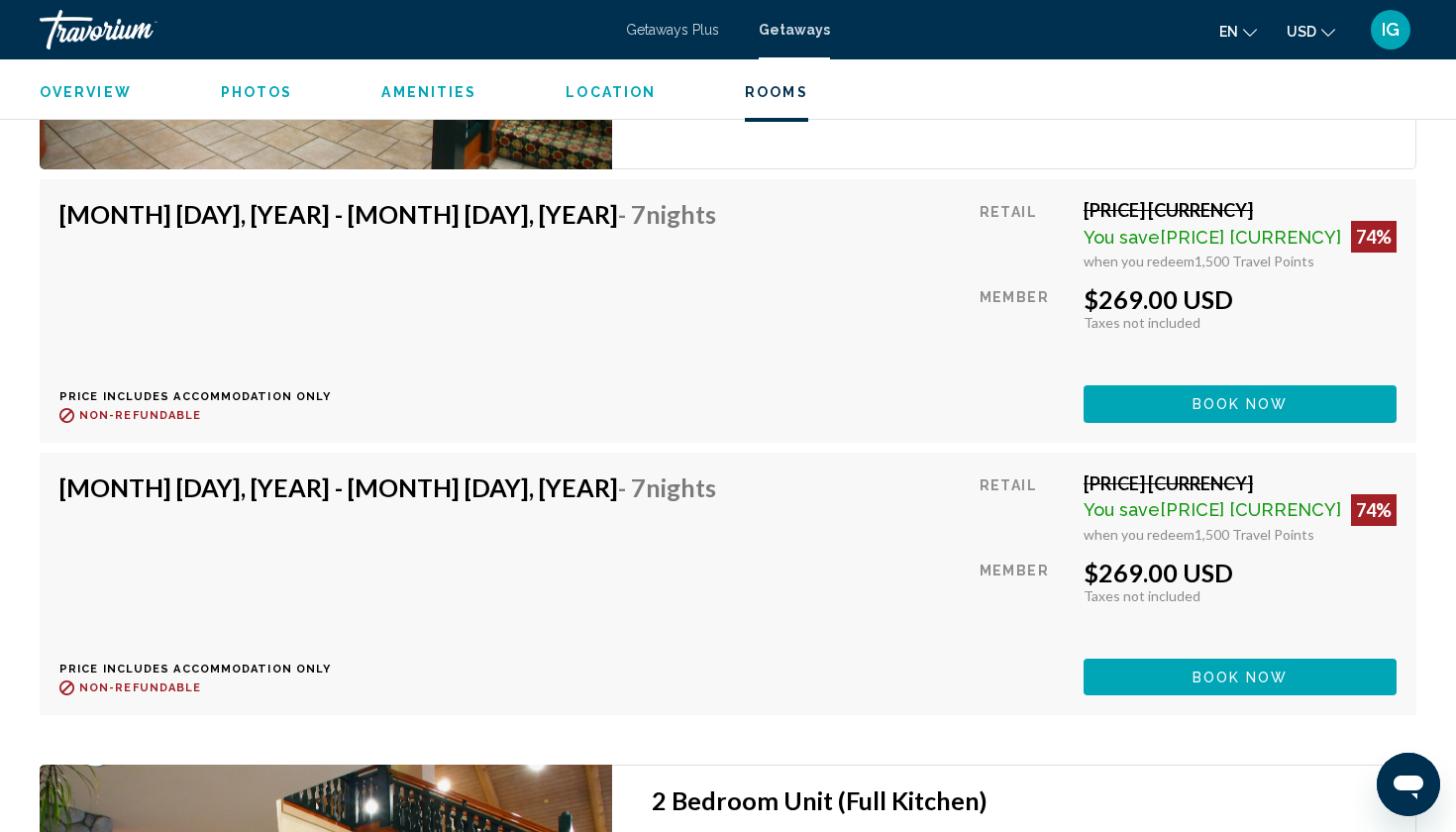 scroll, scrollTop: 6541, scrollLeft: 0, axis: vertical 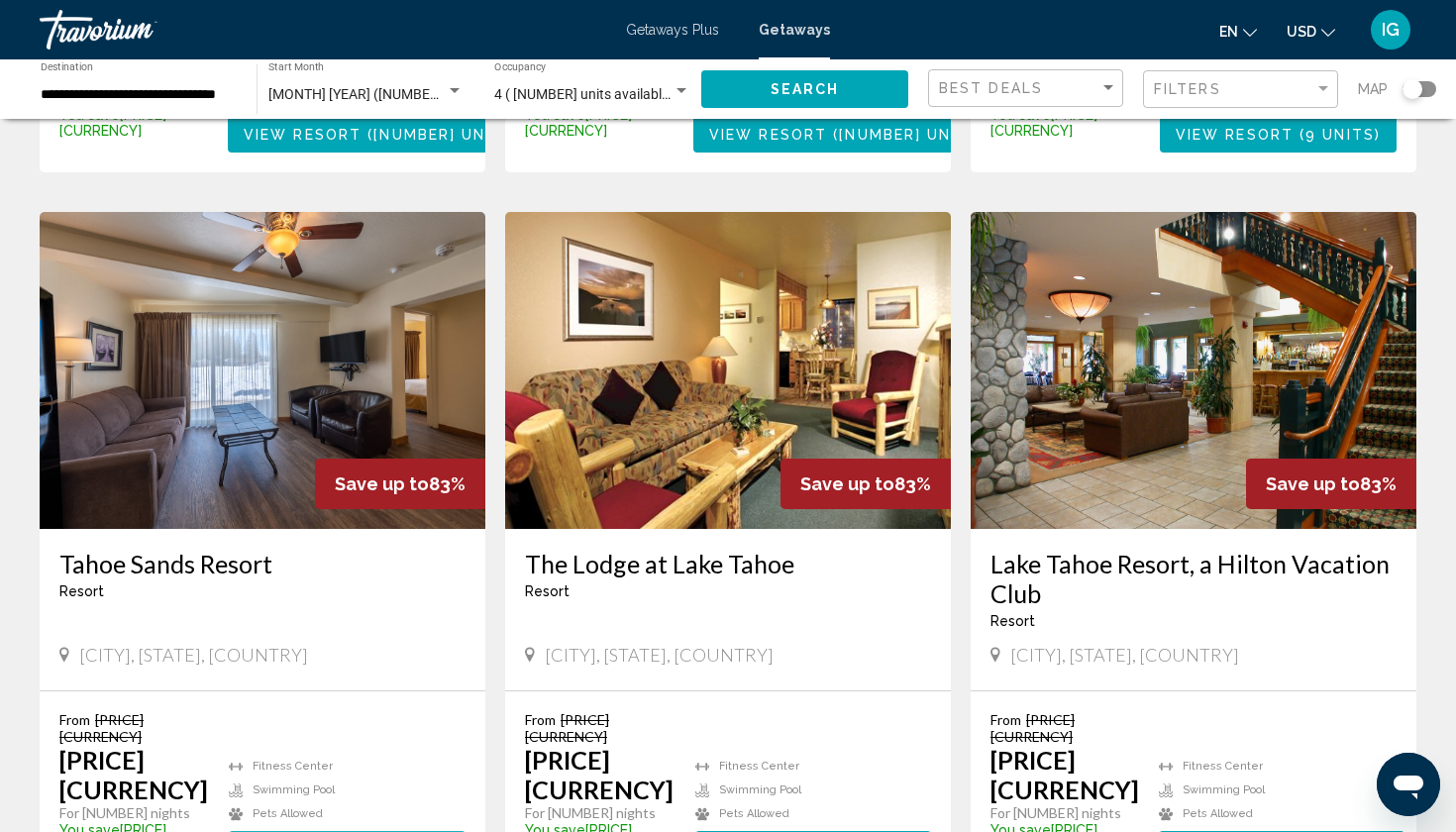 click on "View Resort" at bounding box center [303, 850] 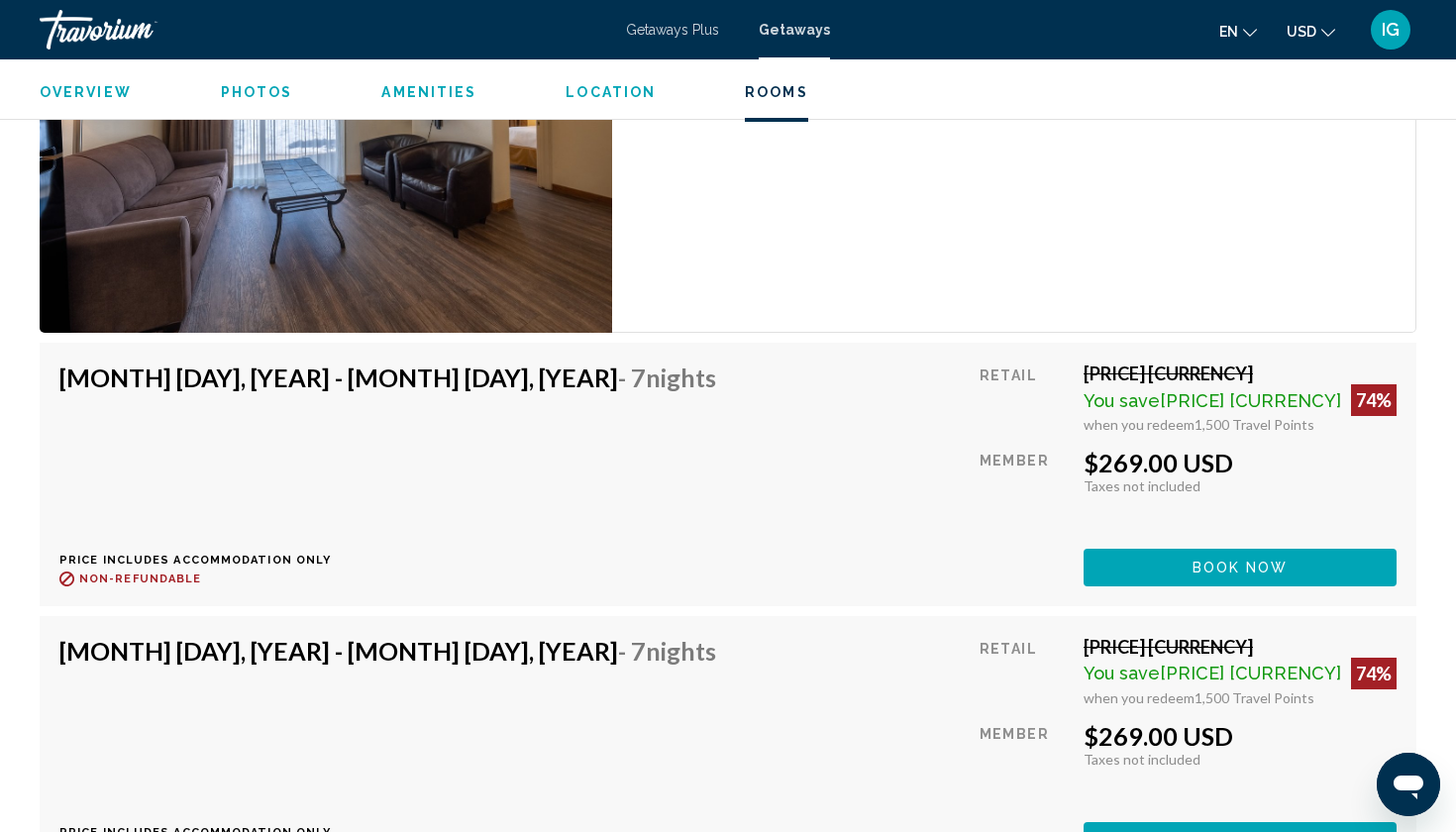 scroll, scrollTop: 4887, scrollLeft: 0, axis: vertical 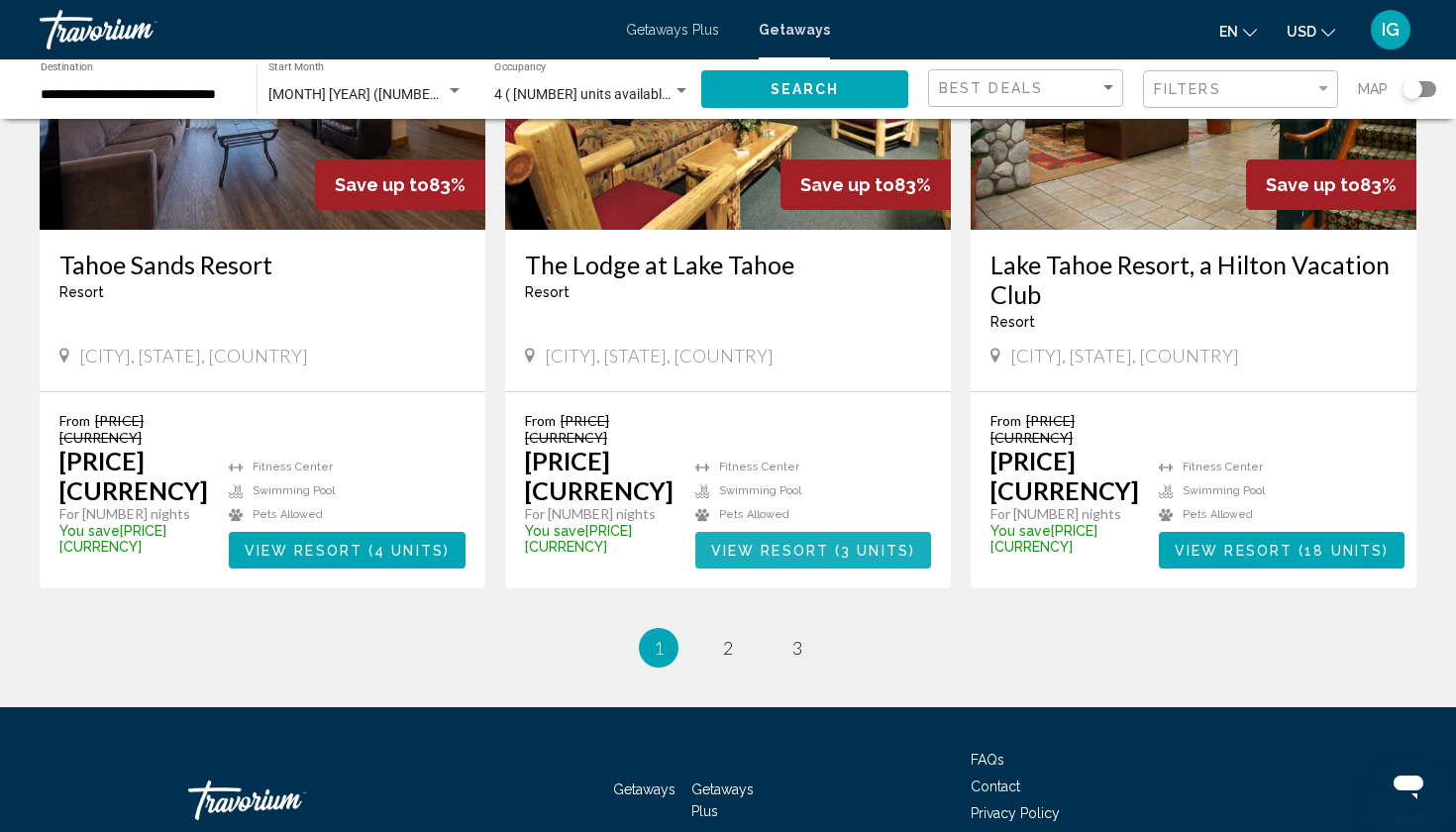 click on "View Resort" at bounding box center [770, 551] 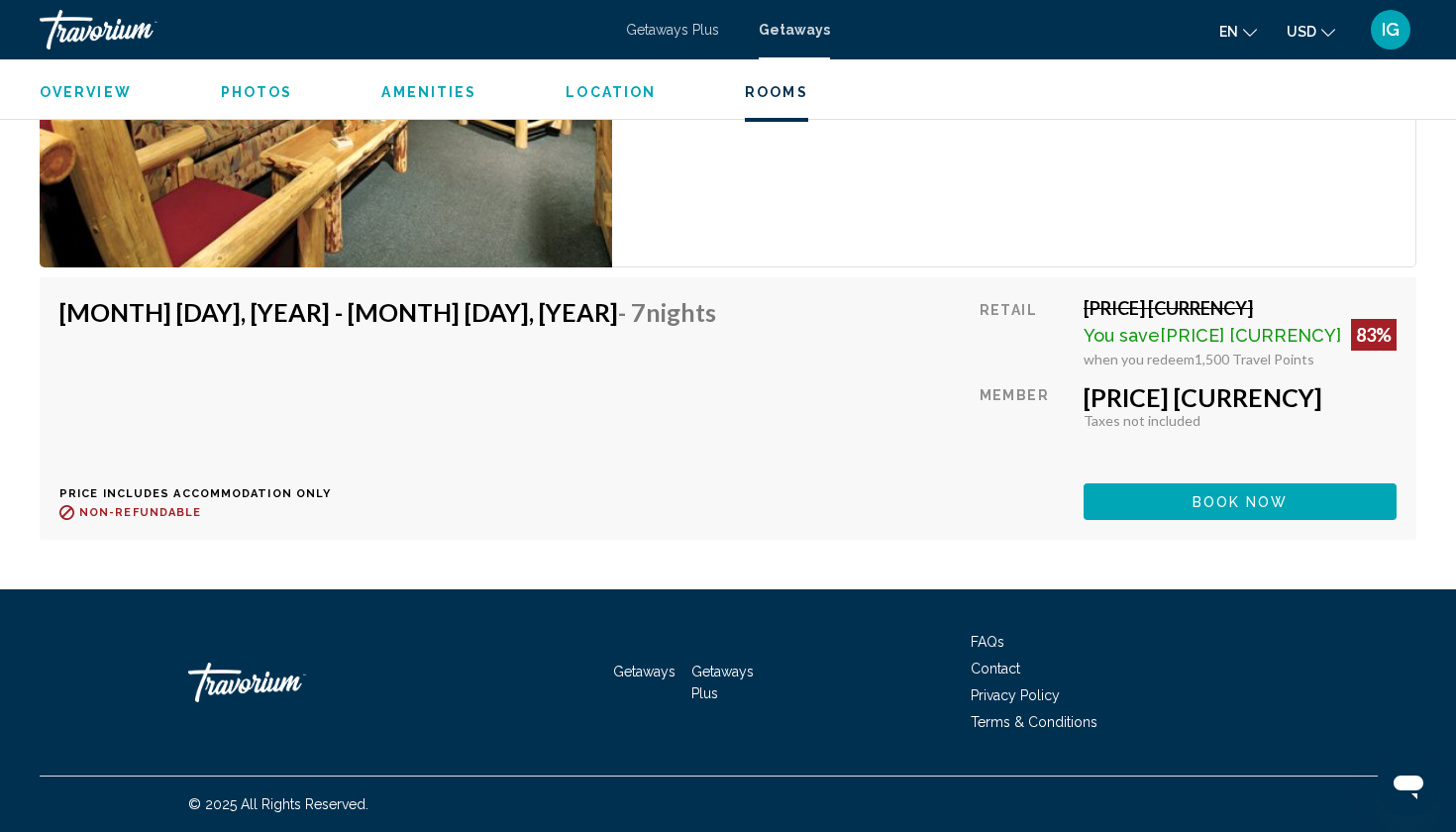 scroll, scrollTop: 4670, scrollLeft: 0, axis: vertical 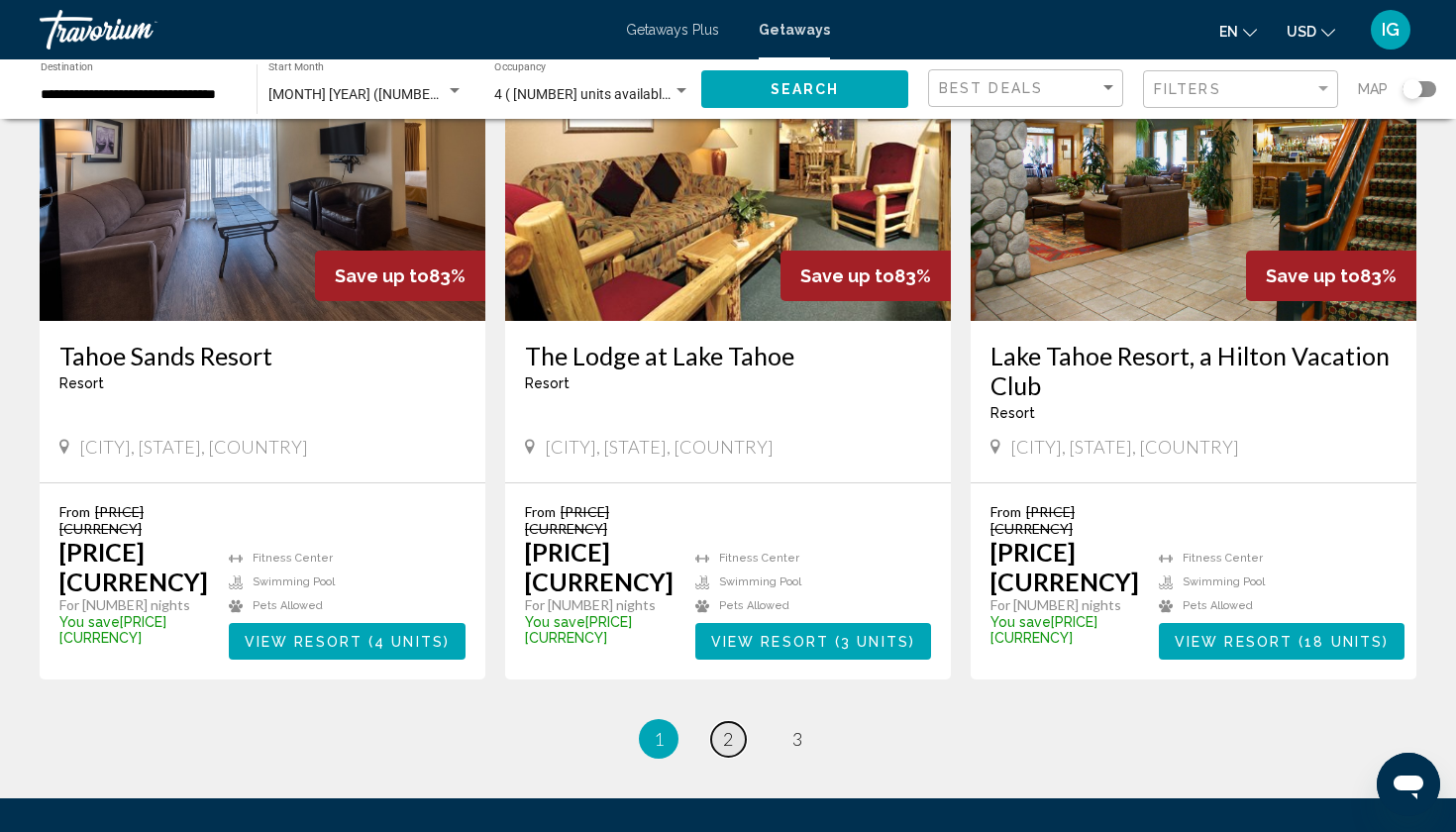 click on "2" at bounding box center [728, 739] 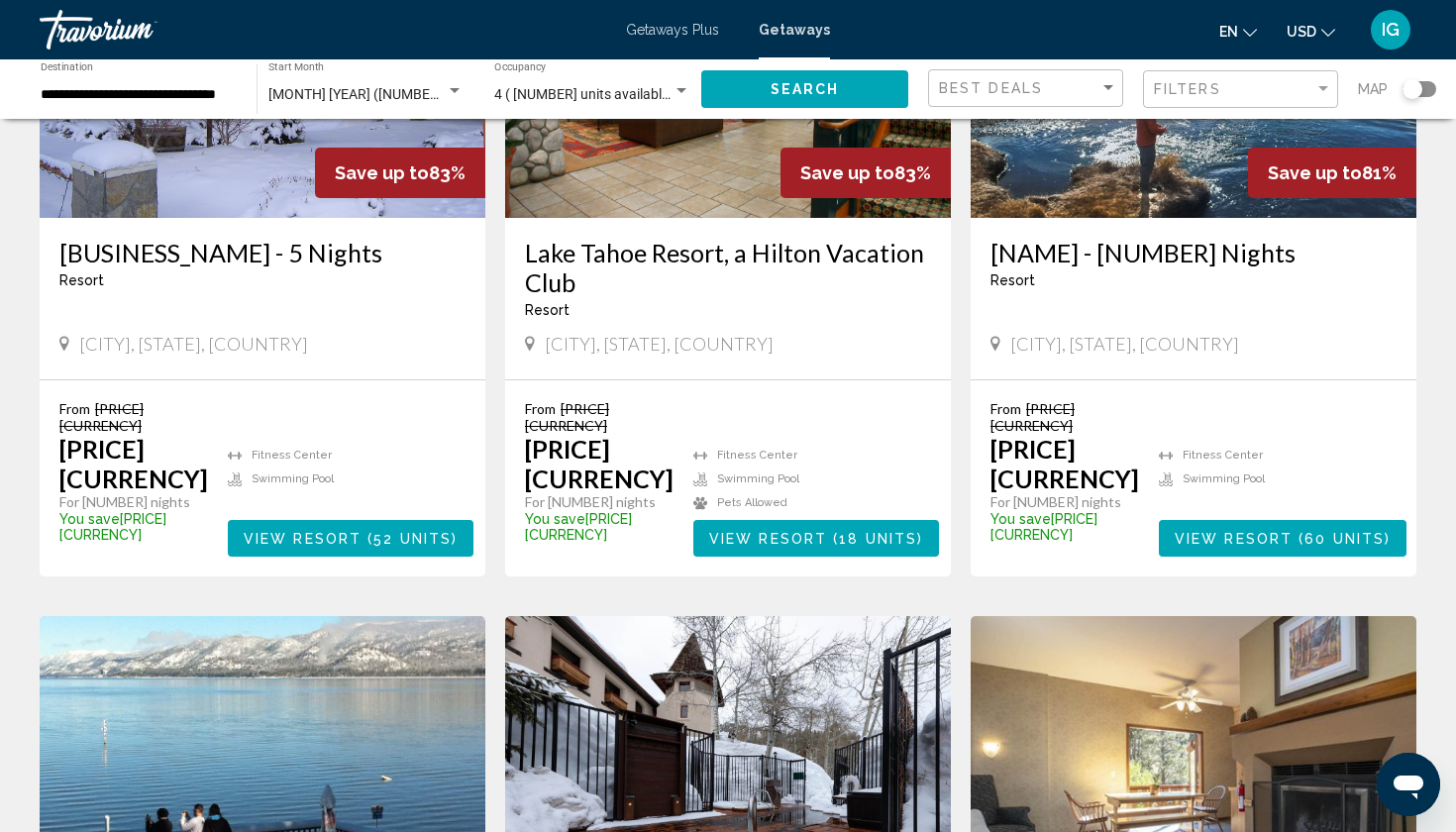 scroll, scrollTop: 308, scrollLeft: 0, axis: vertical 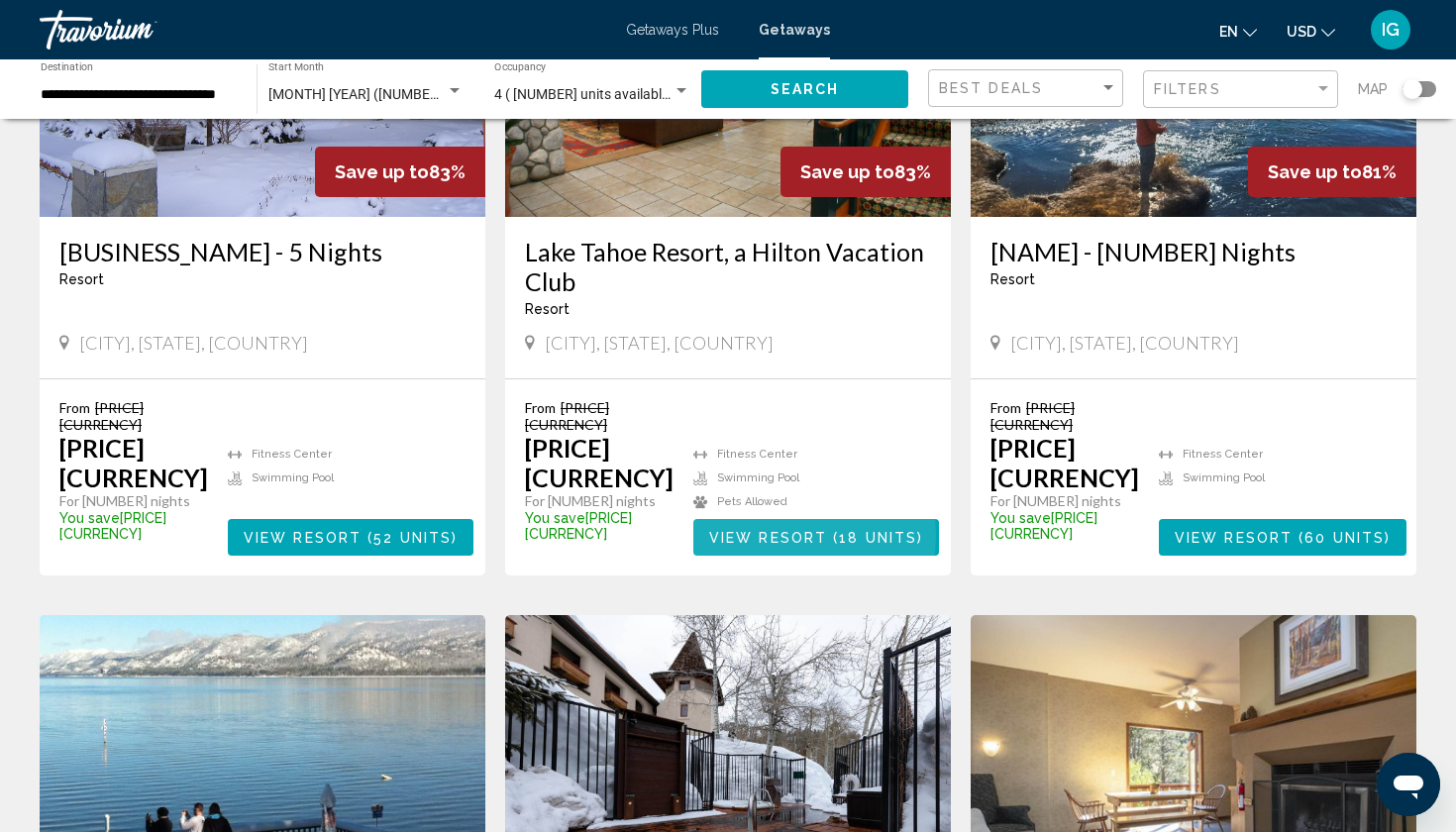 click on "View Resort" at bounding box center [768, 538] 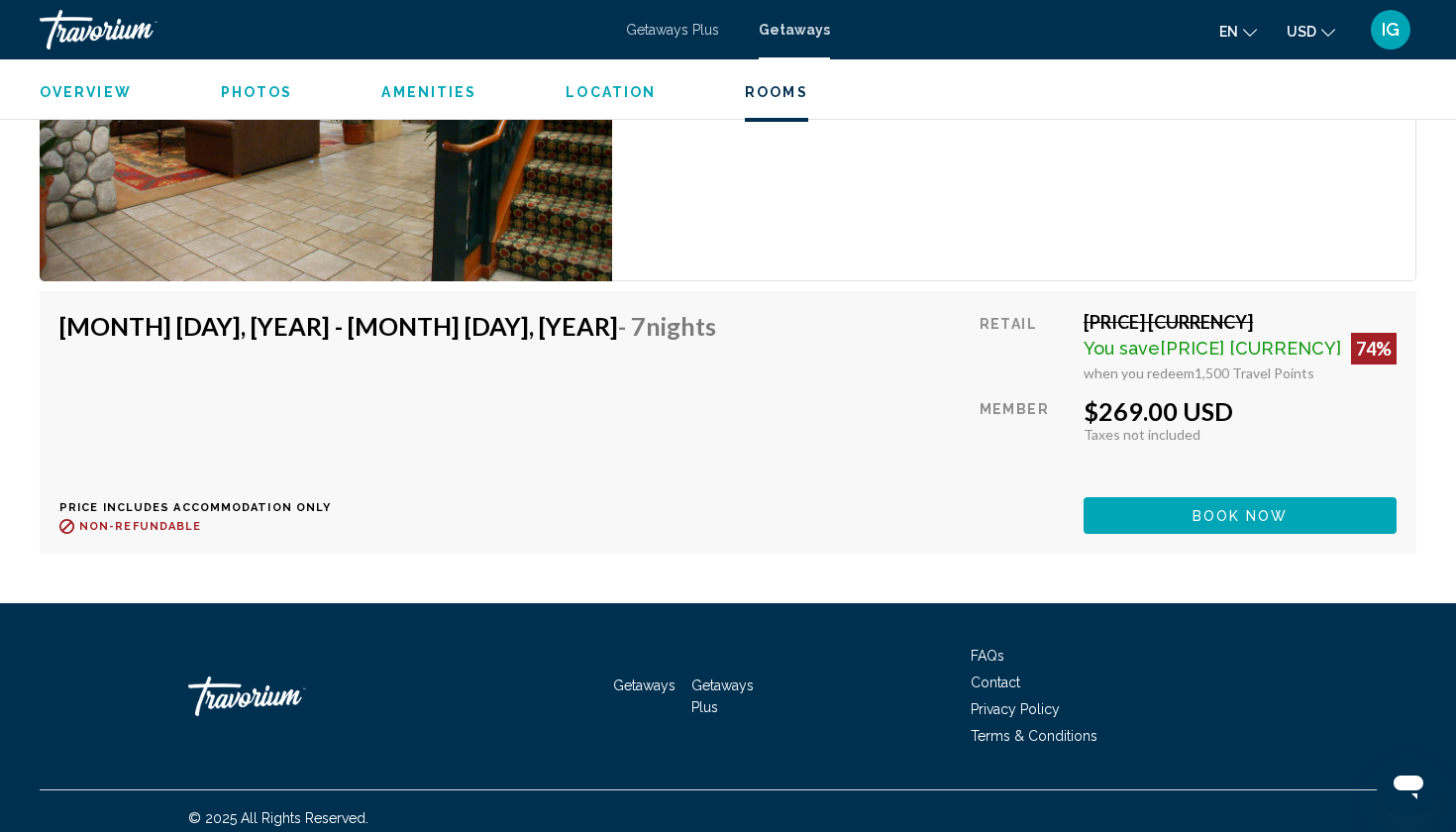 scroll, scrollTop: 7457, scrollLeft: 0, axis: vertical 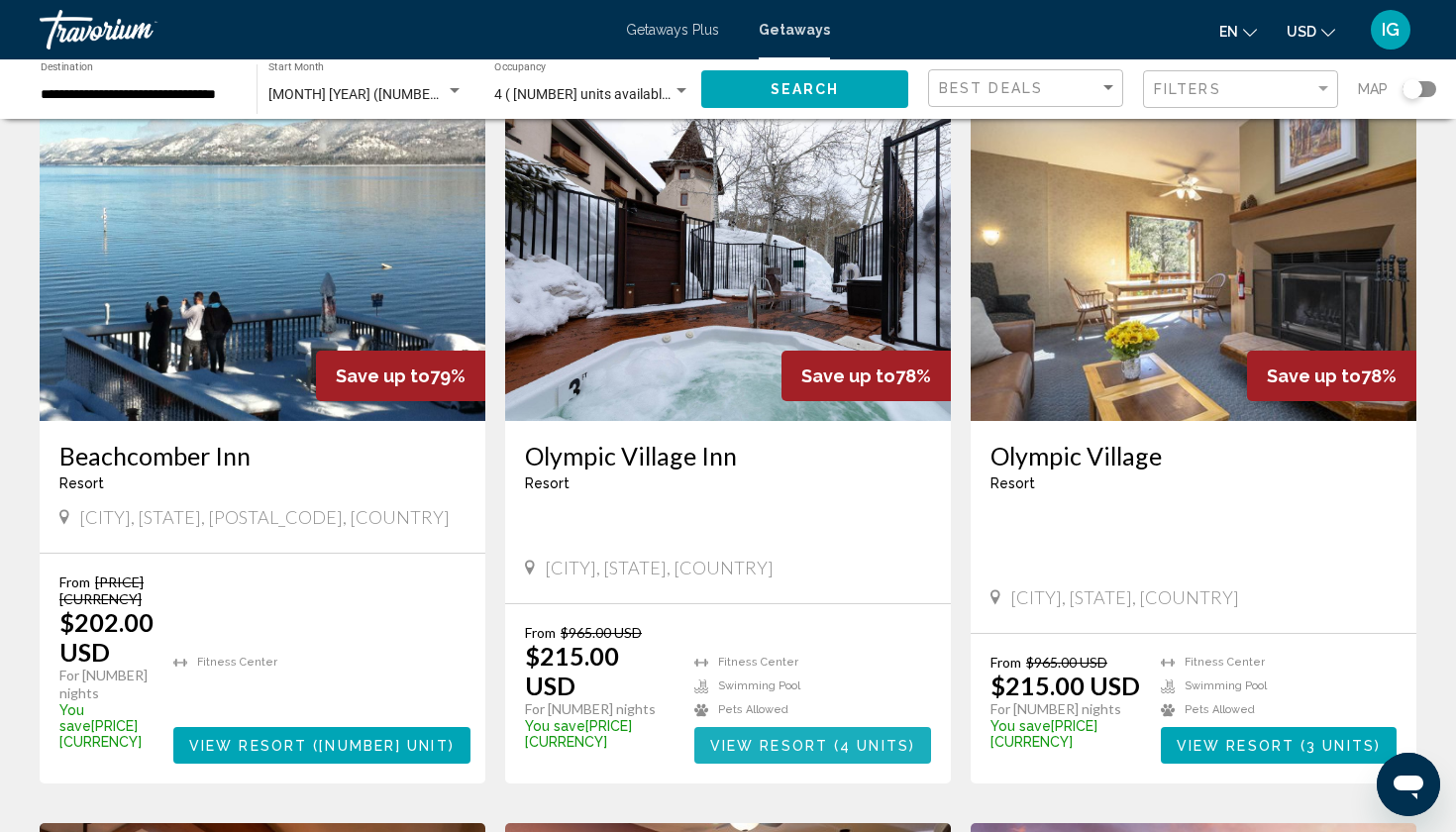 click on "View Resort" at bounding box center [769, 746] 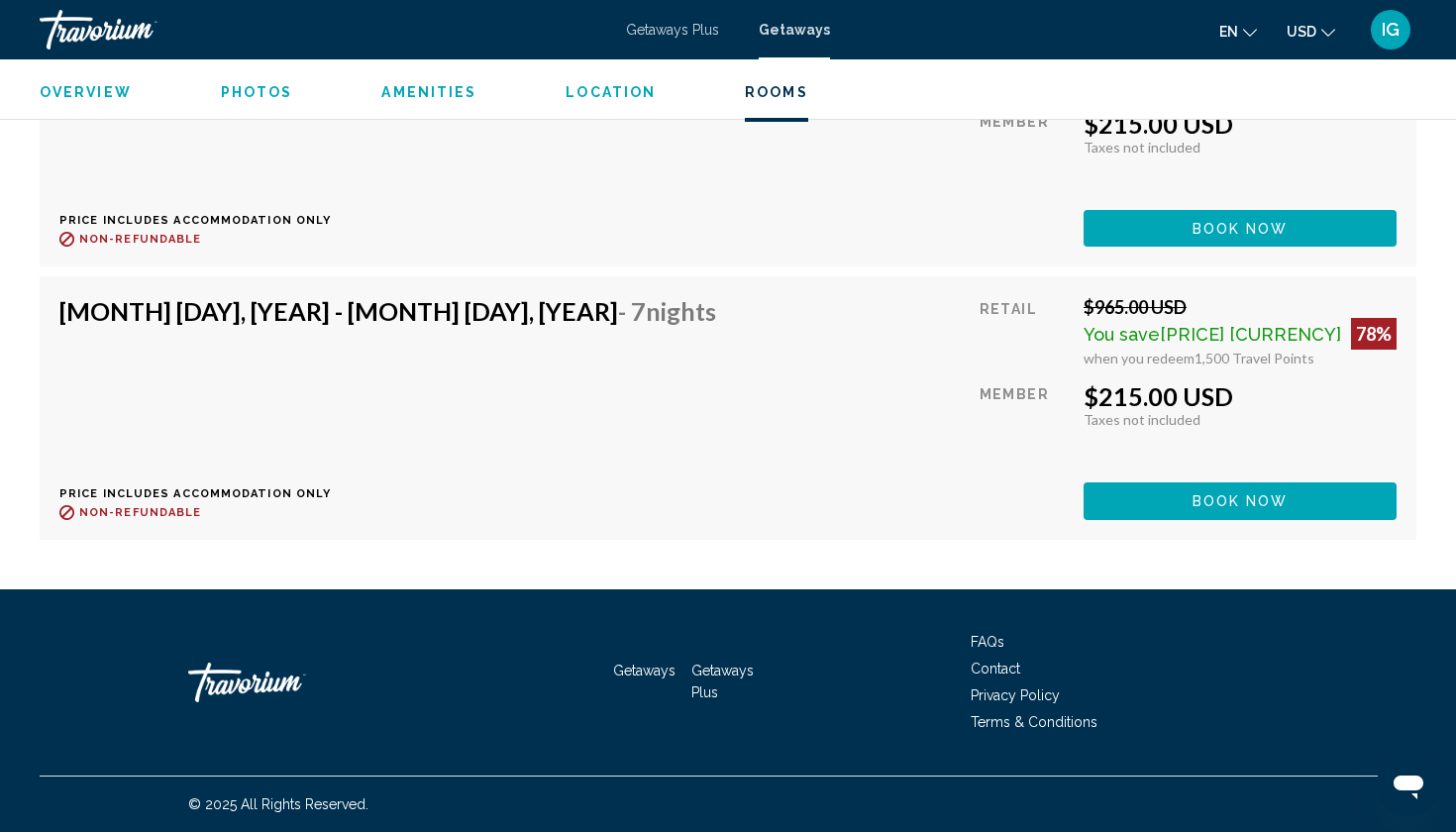 scroll, scrollTop: 3800, scrollLeft: 0, axis: vertical 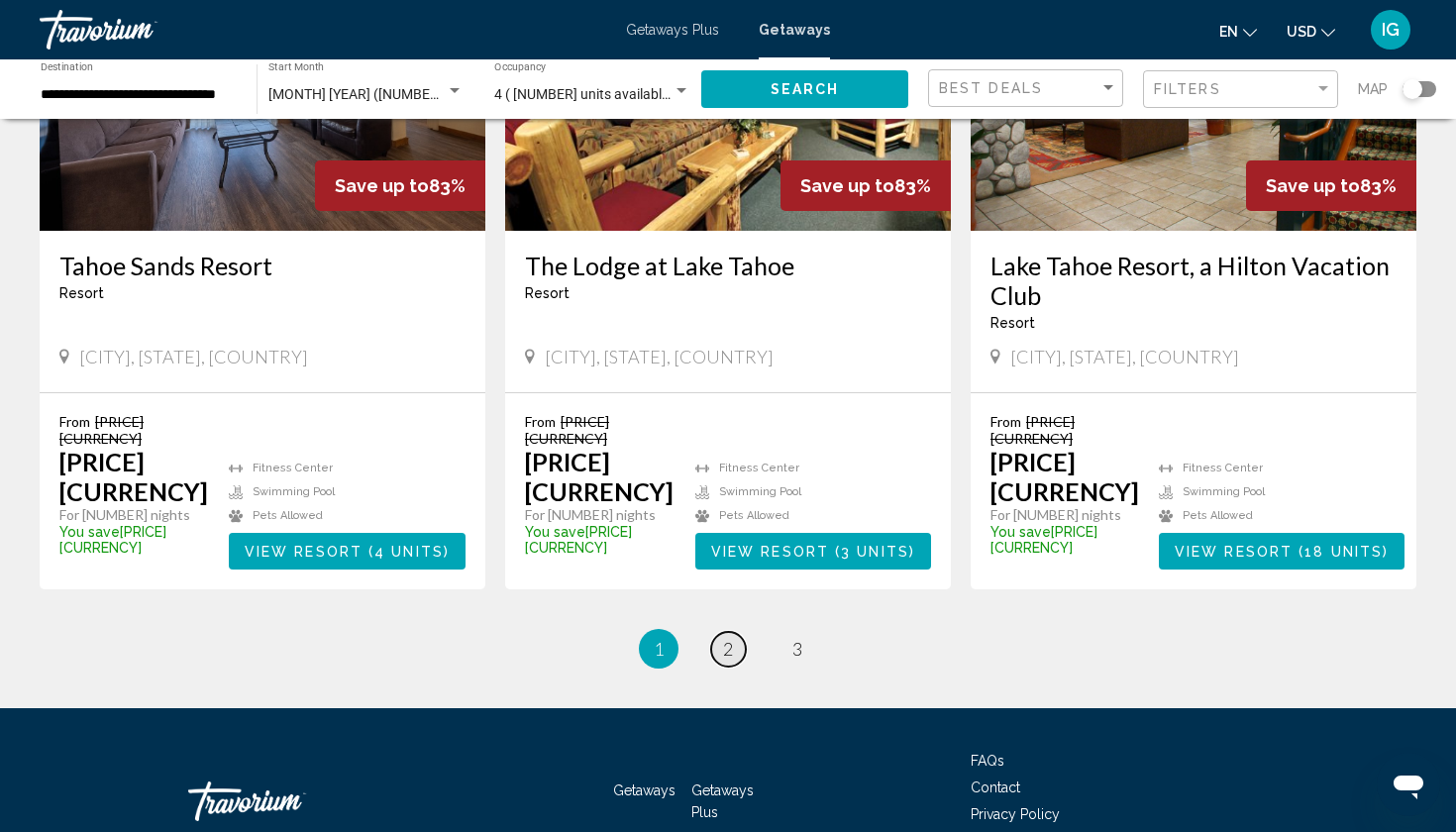 click on "2" at bounding box center [728, 649] 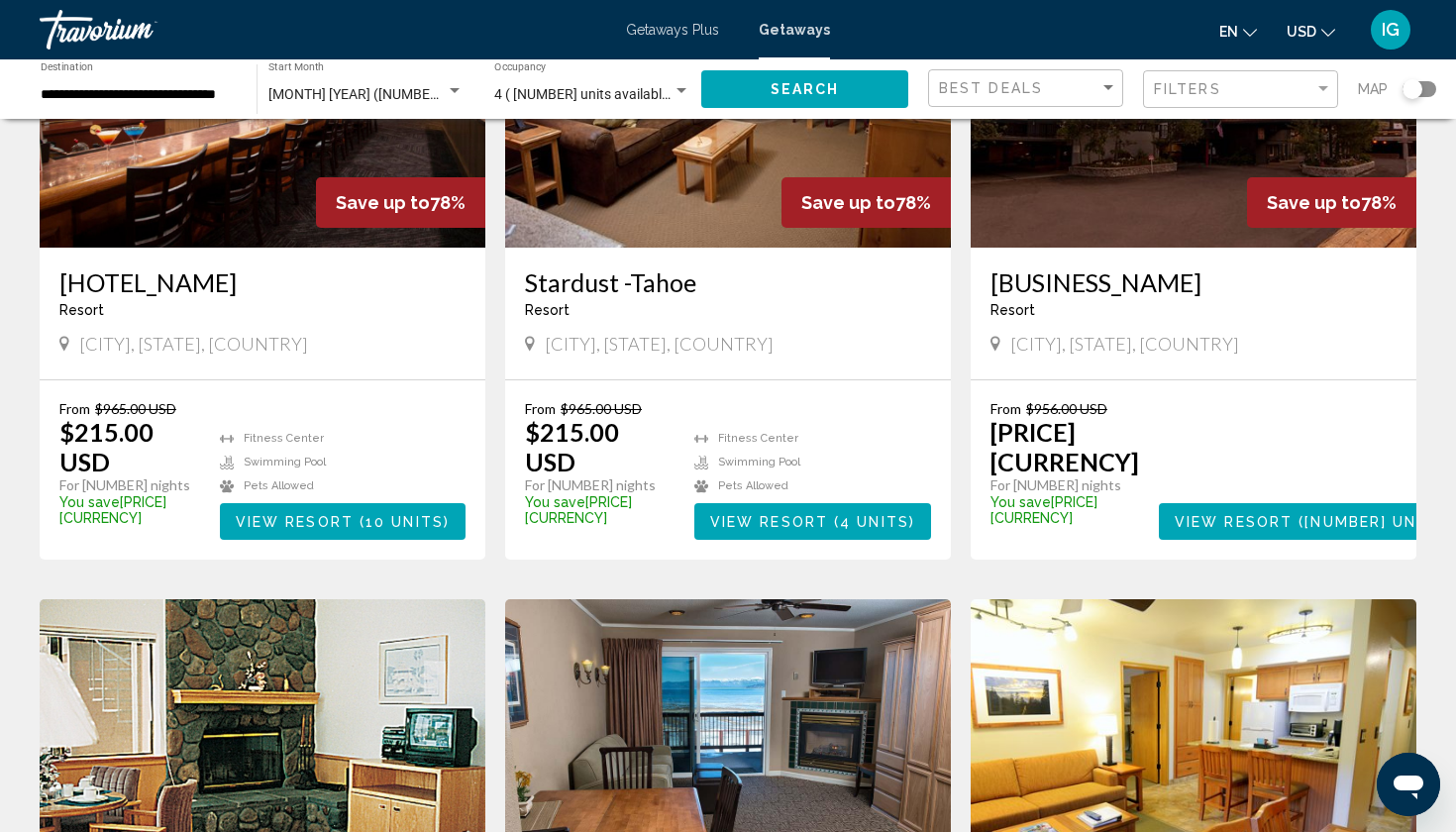 scroll, scrollTop: 1713, scrollLeft: 0, axis: vertical 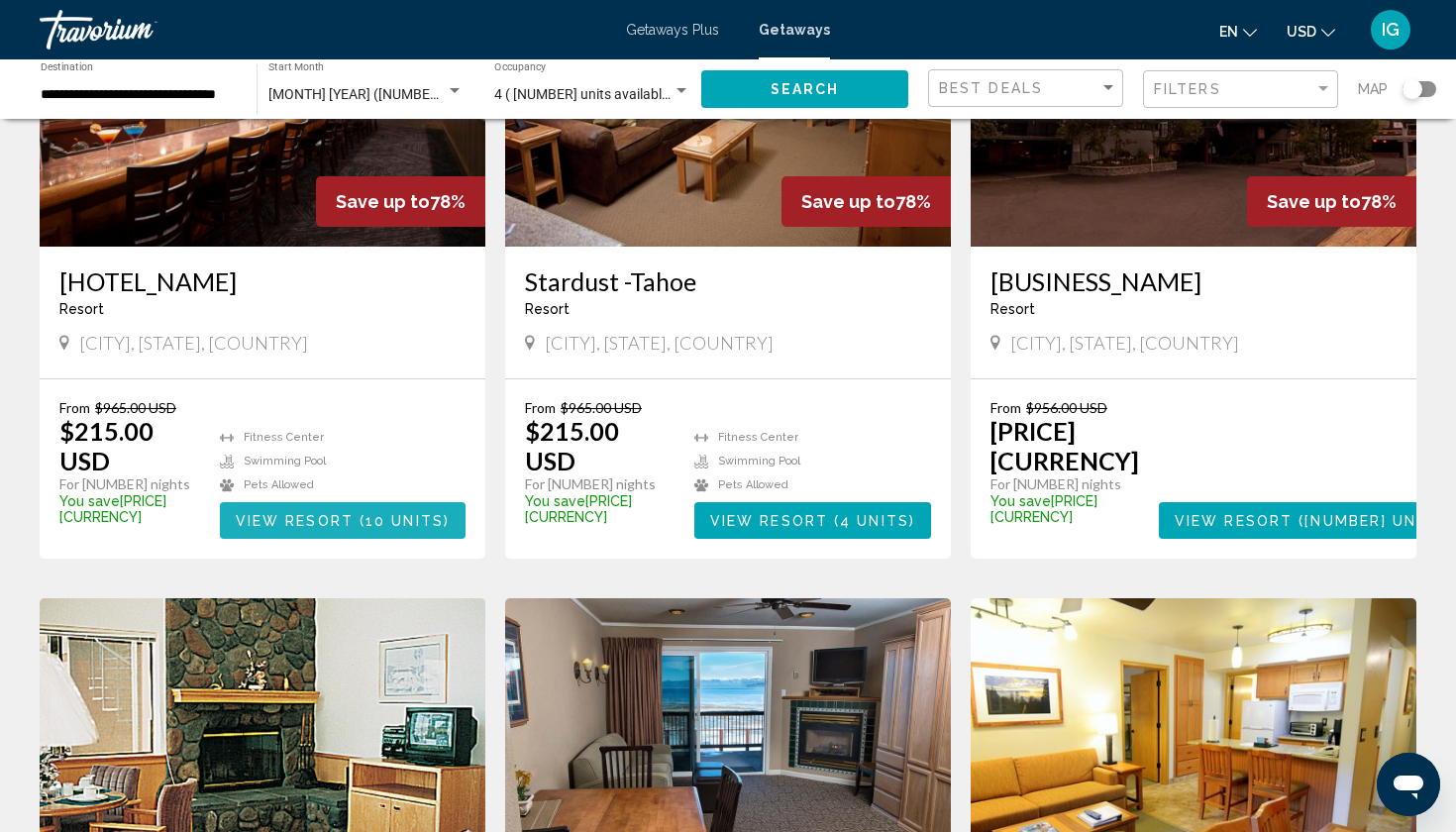 click on "10 units" at bounding box center (404, 521) 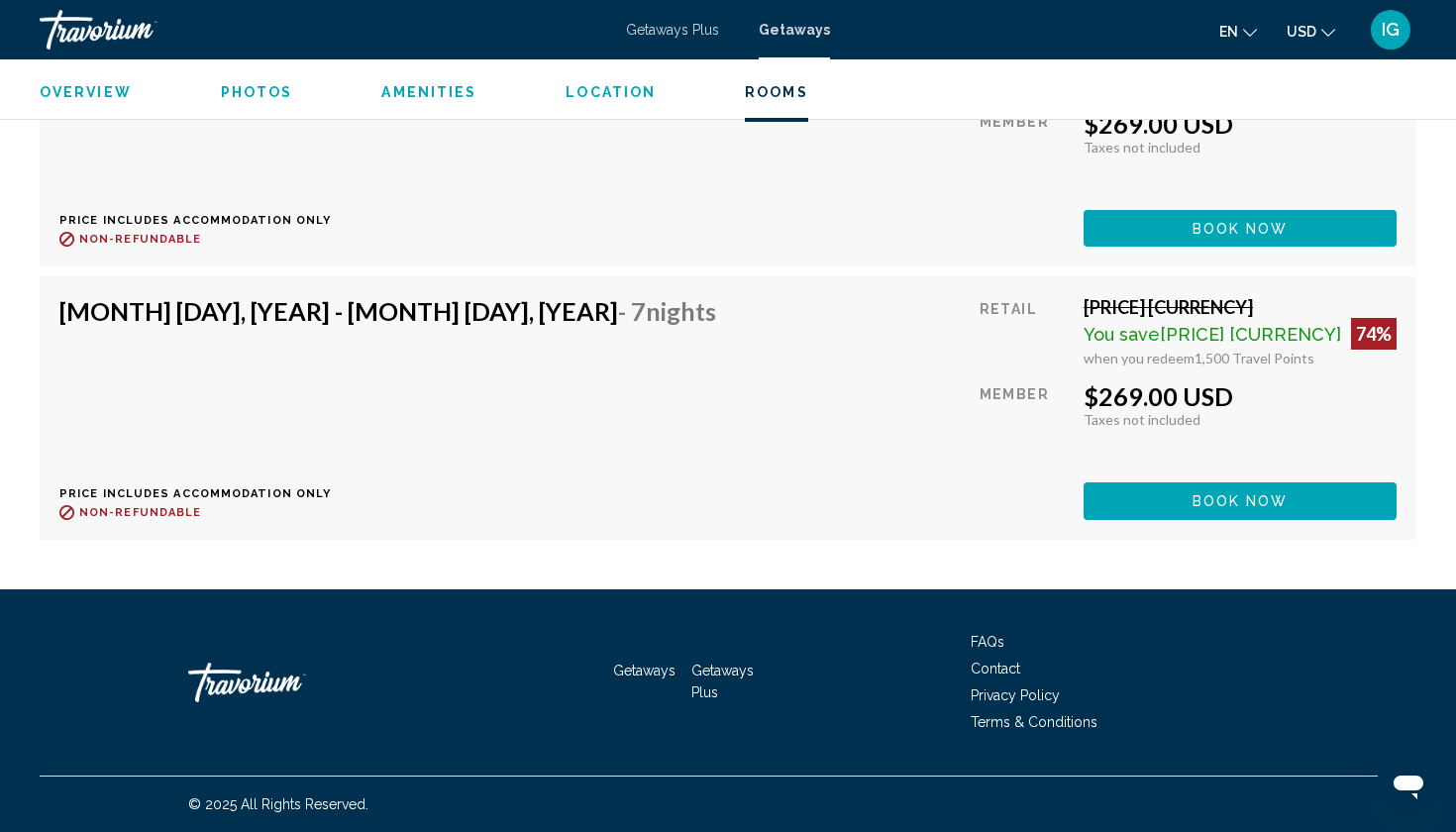 scroll, scrollTop: 5857, scrollLeft: 0, axis: vertical 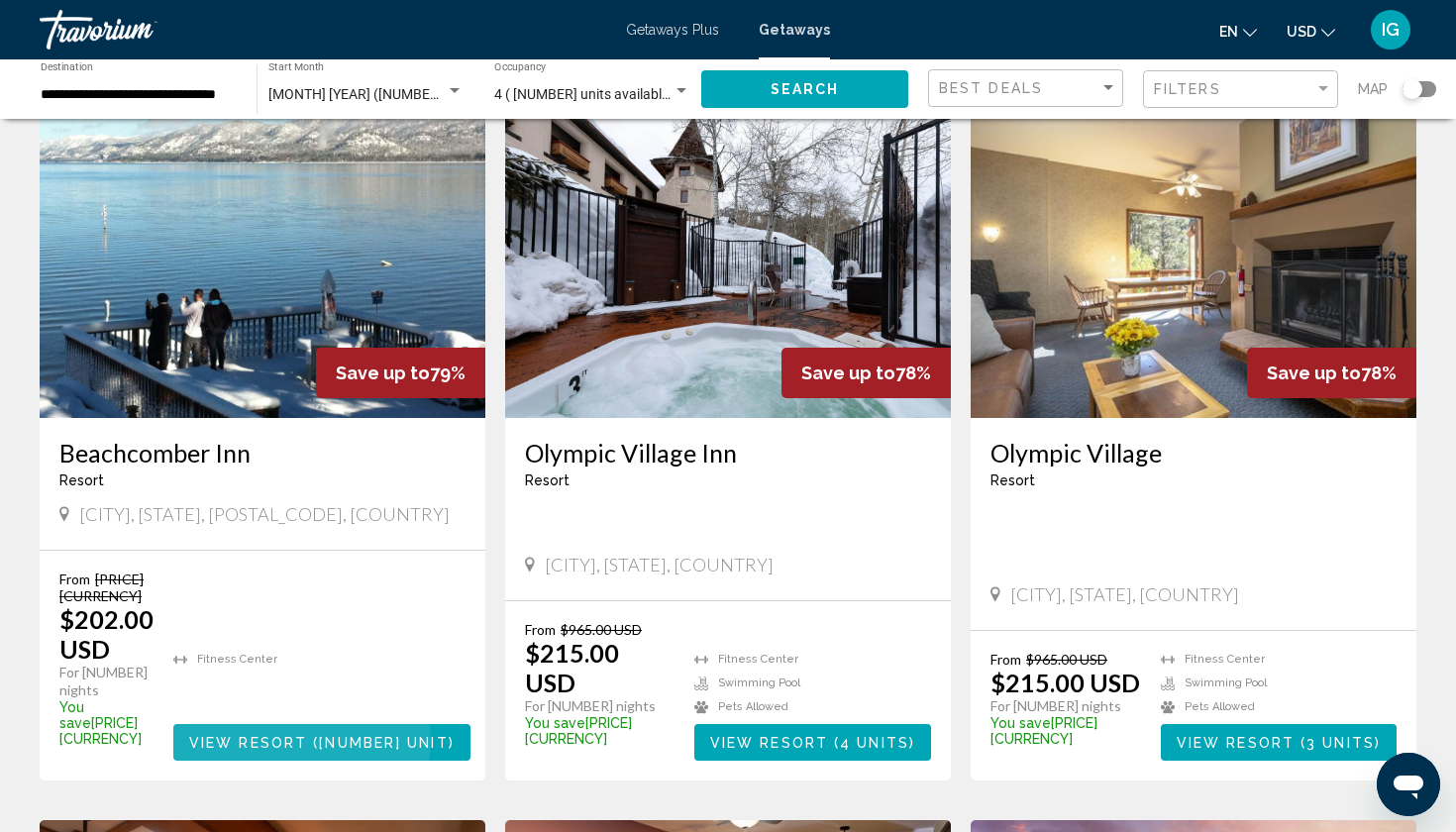 click on "View Resort" at bounding box center (248, 743) 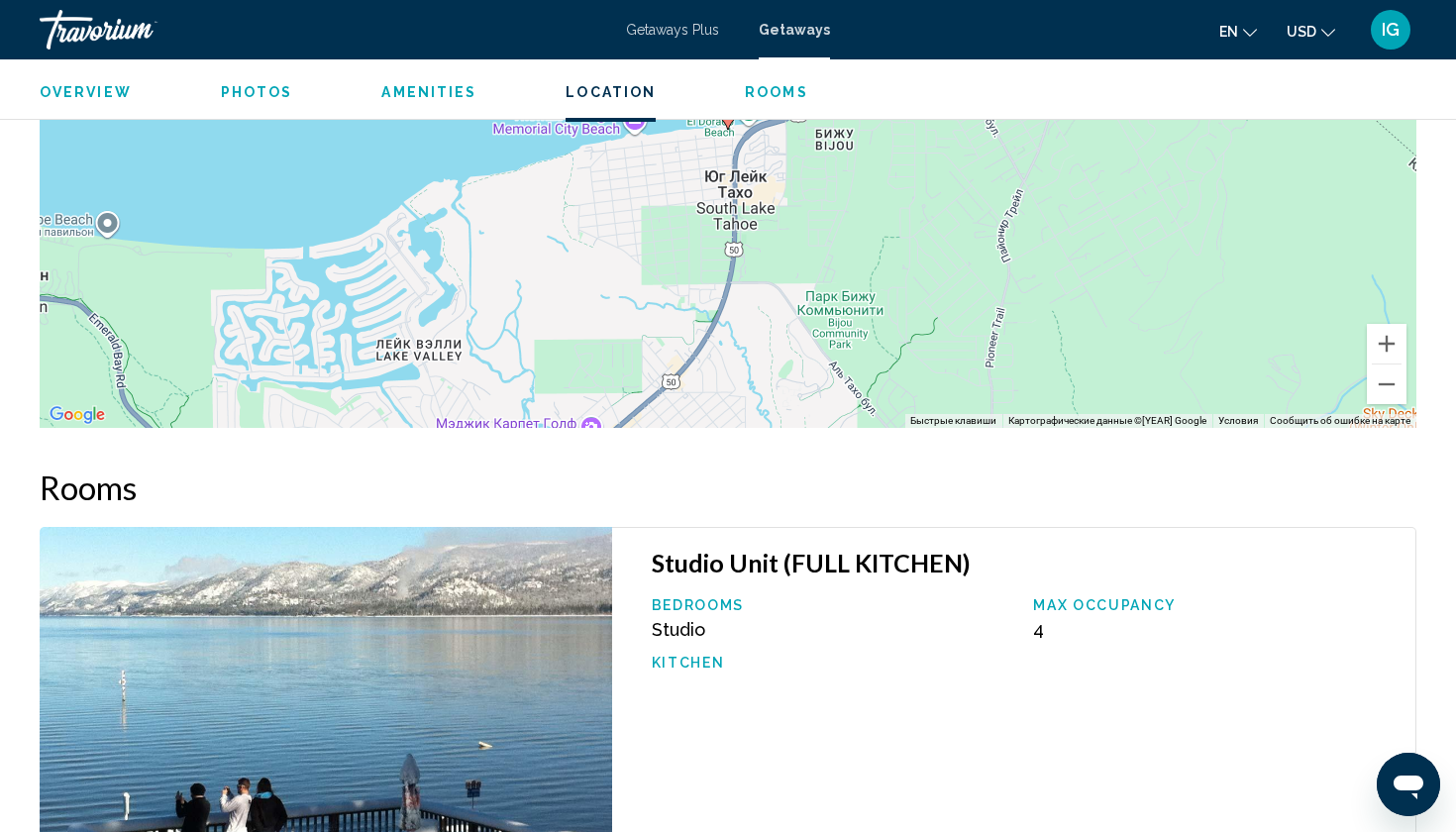 scroll, scrollTop: 2483, scrollLeft: 0, axis: vertical 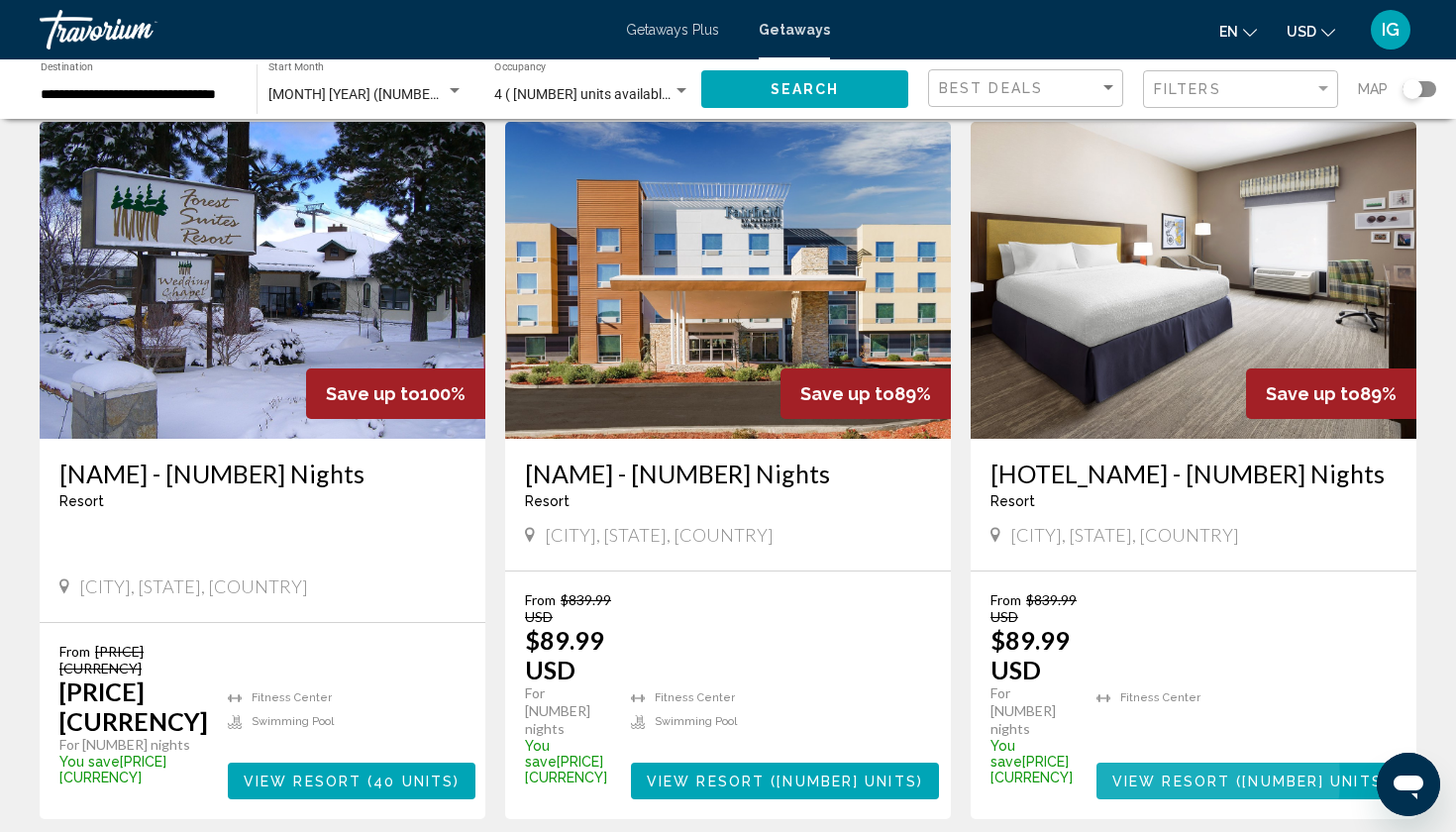 click on "View Resort" at bounding box center (1171, 781) 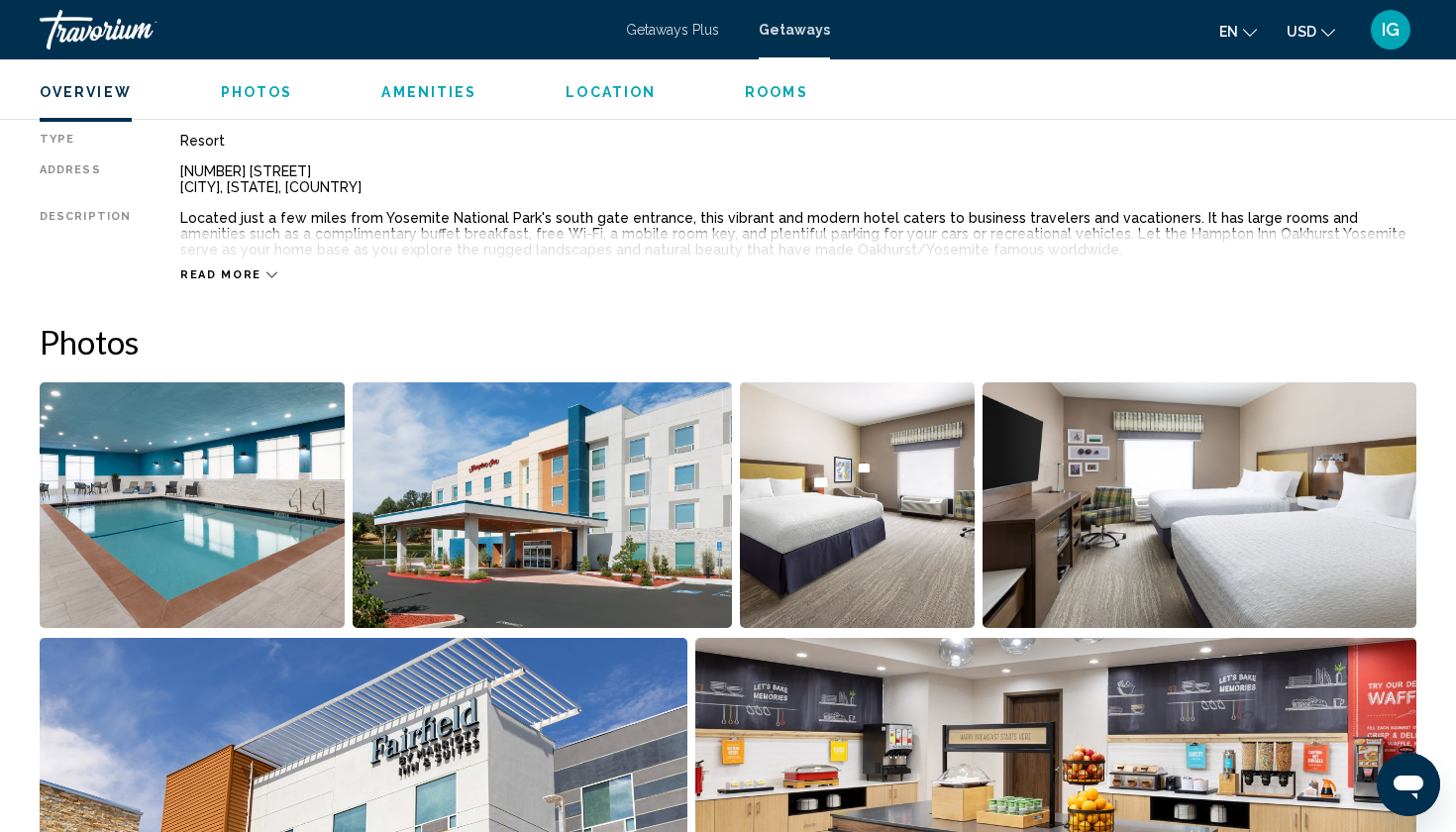 scroll, scrollTop: 619, scrollLeft: 0, axis: vertical 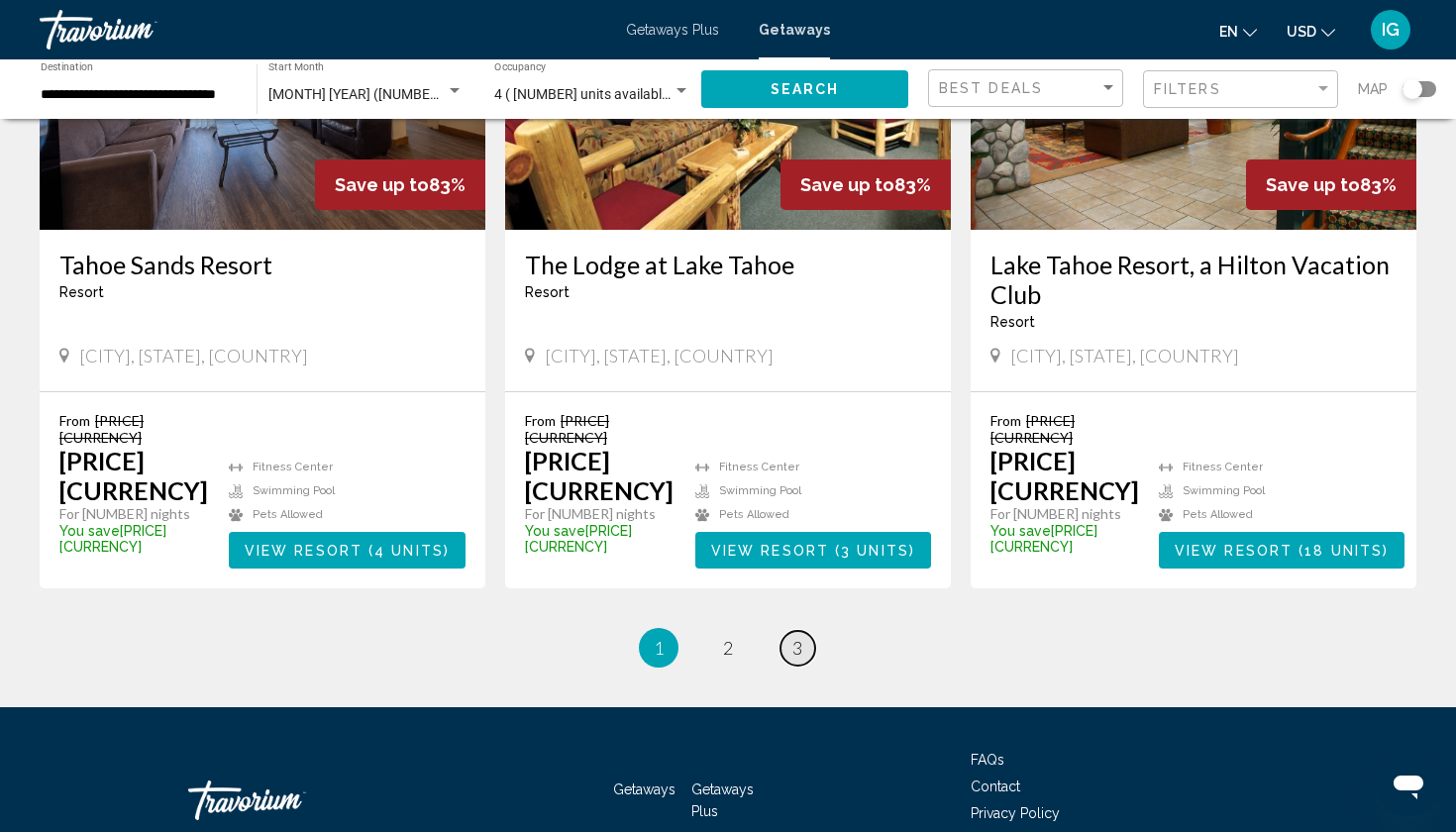 click on "3" at bounding box center [728, 648] 